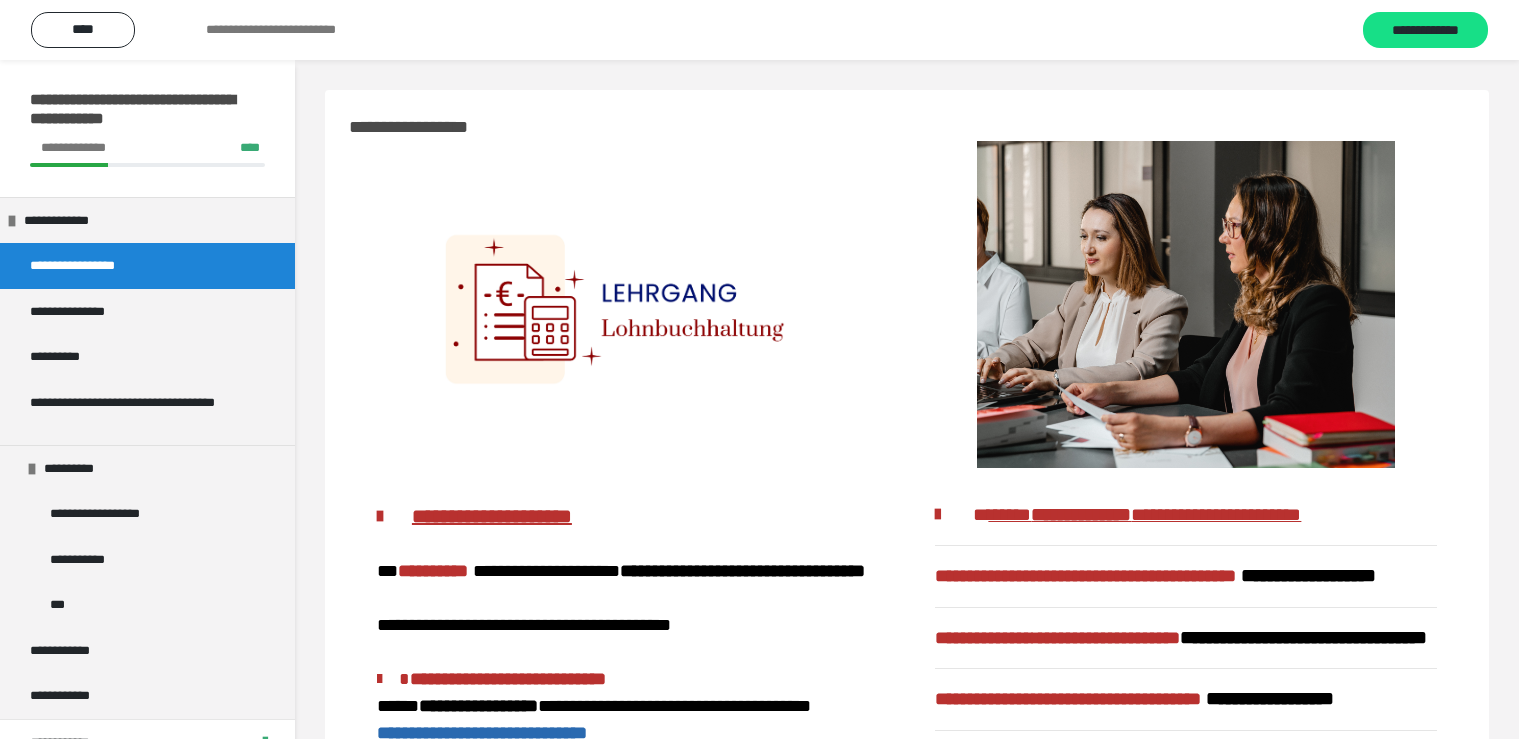 scroll, scrollTop: 0, scrollLeft: 0, axis: both 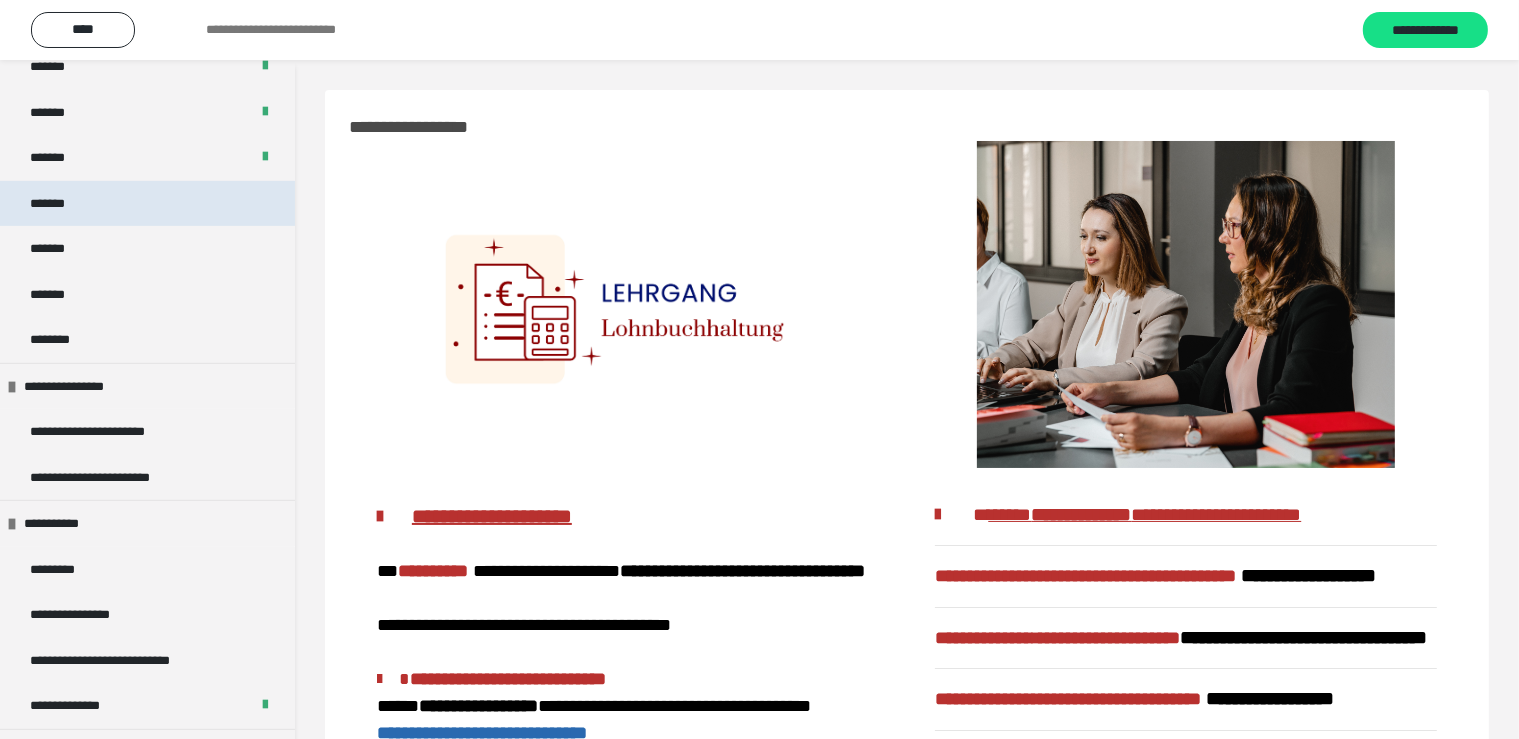 click on "*******" at bounding box center [147, 204] 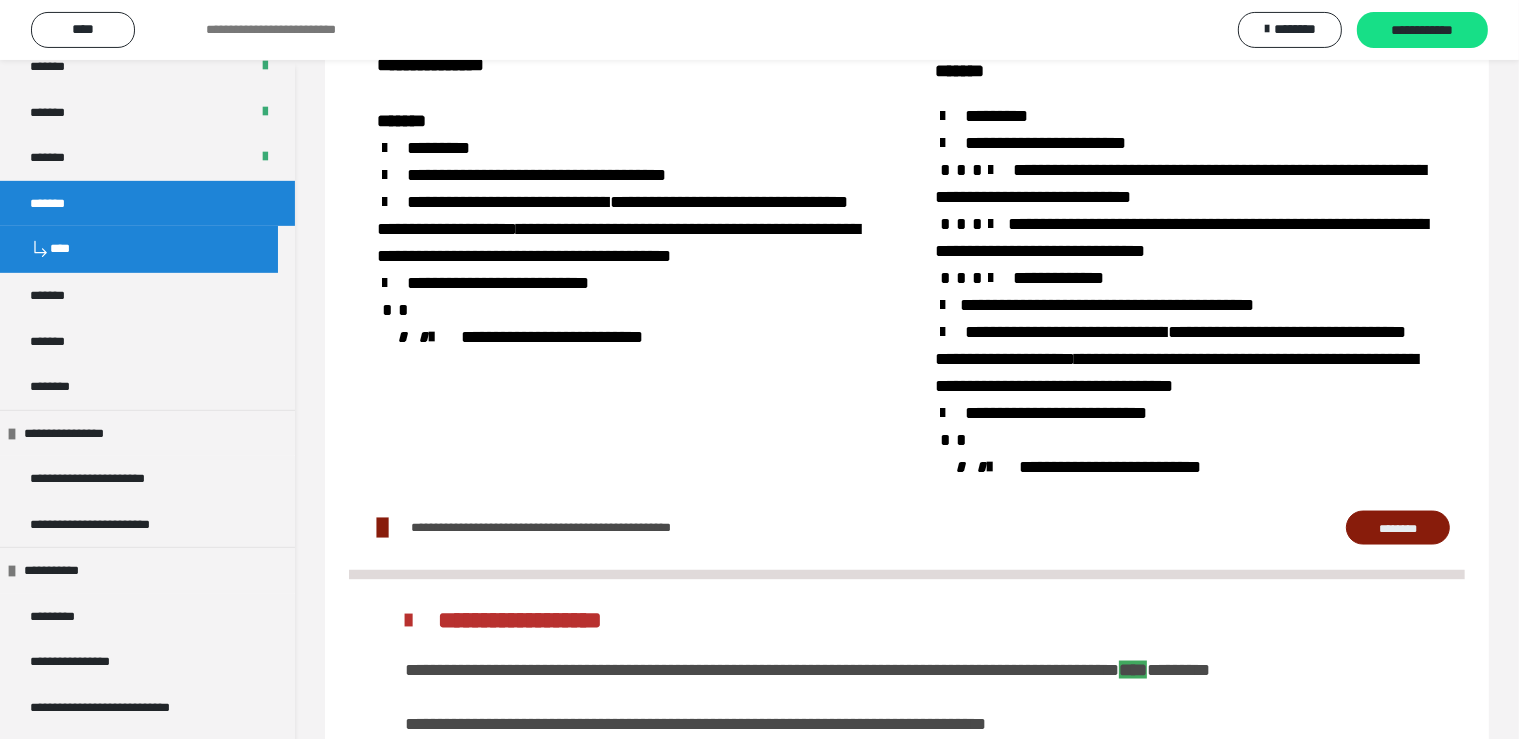 scroll, scrollTop: 2662, scrollLeft: 0, axis: vertical 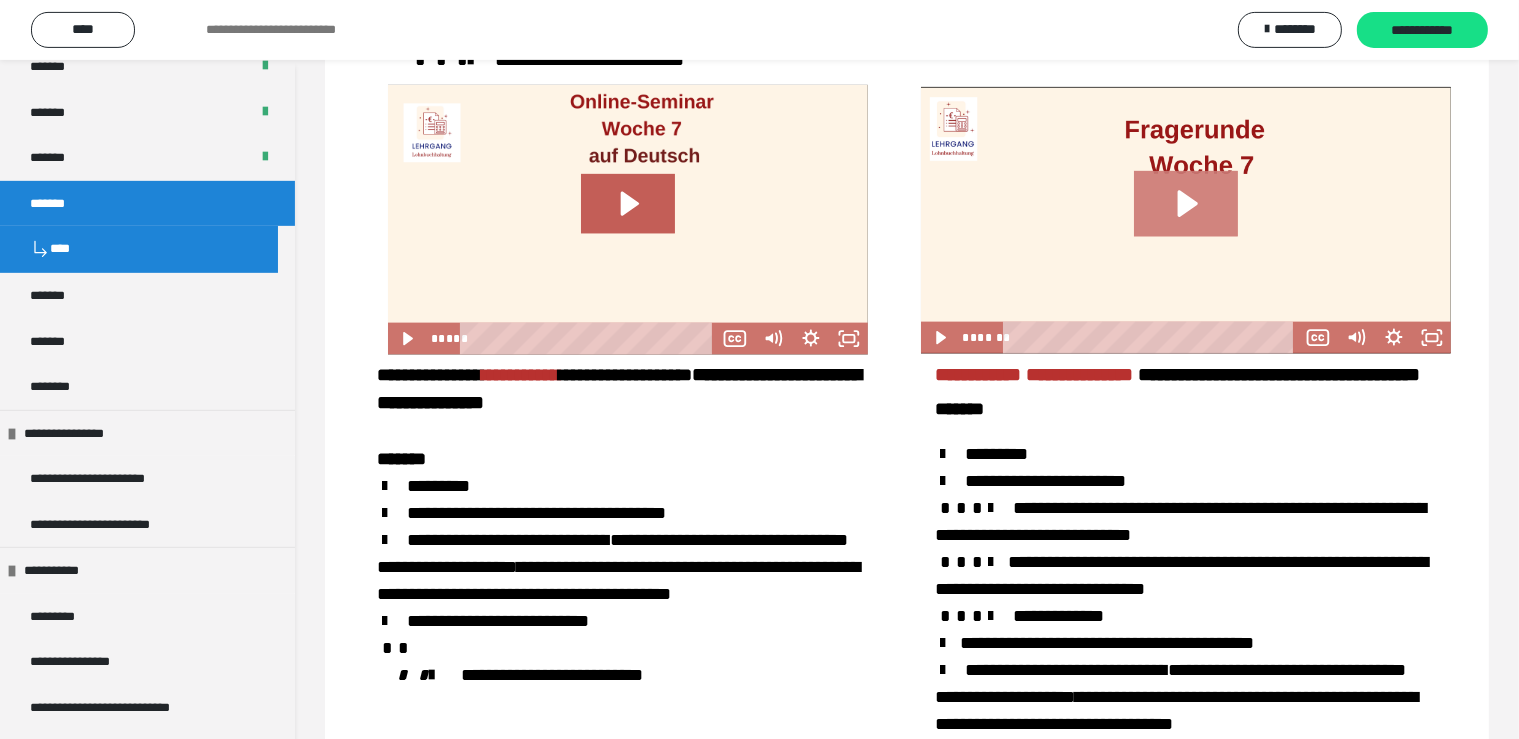 click 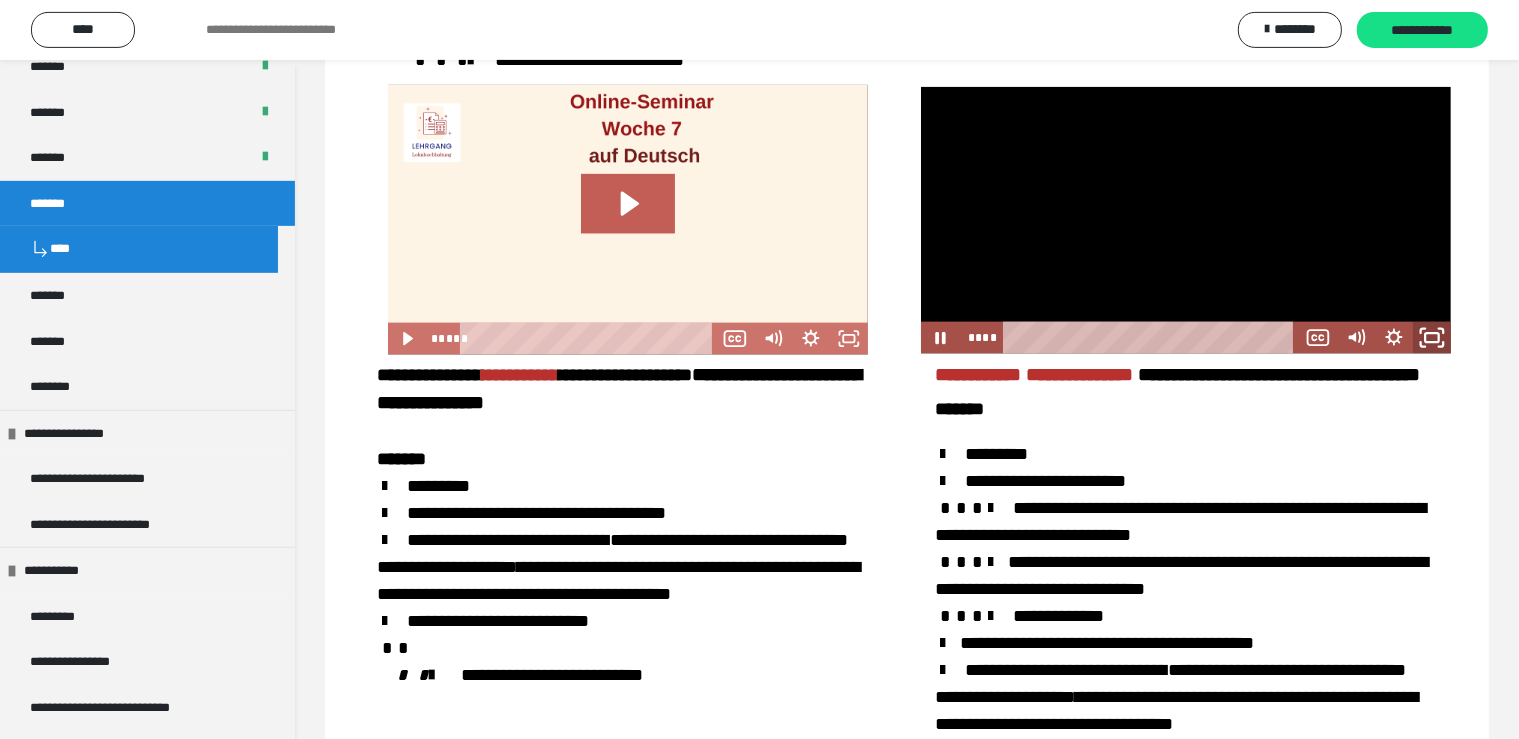 click 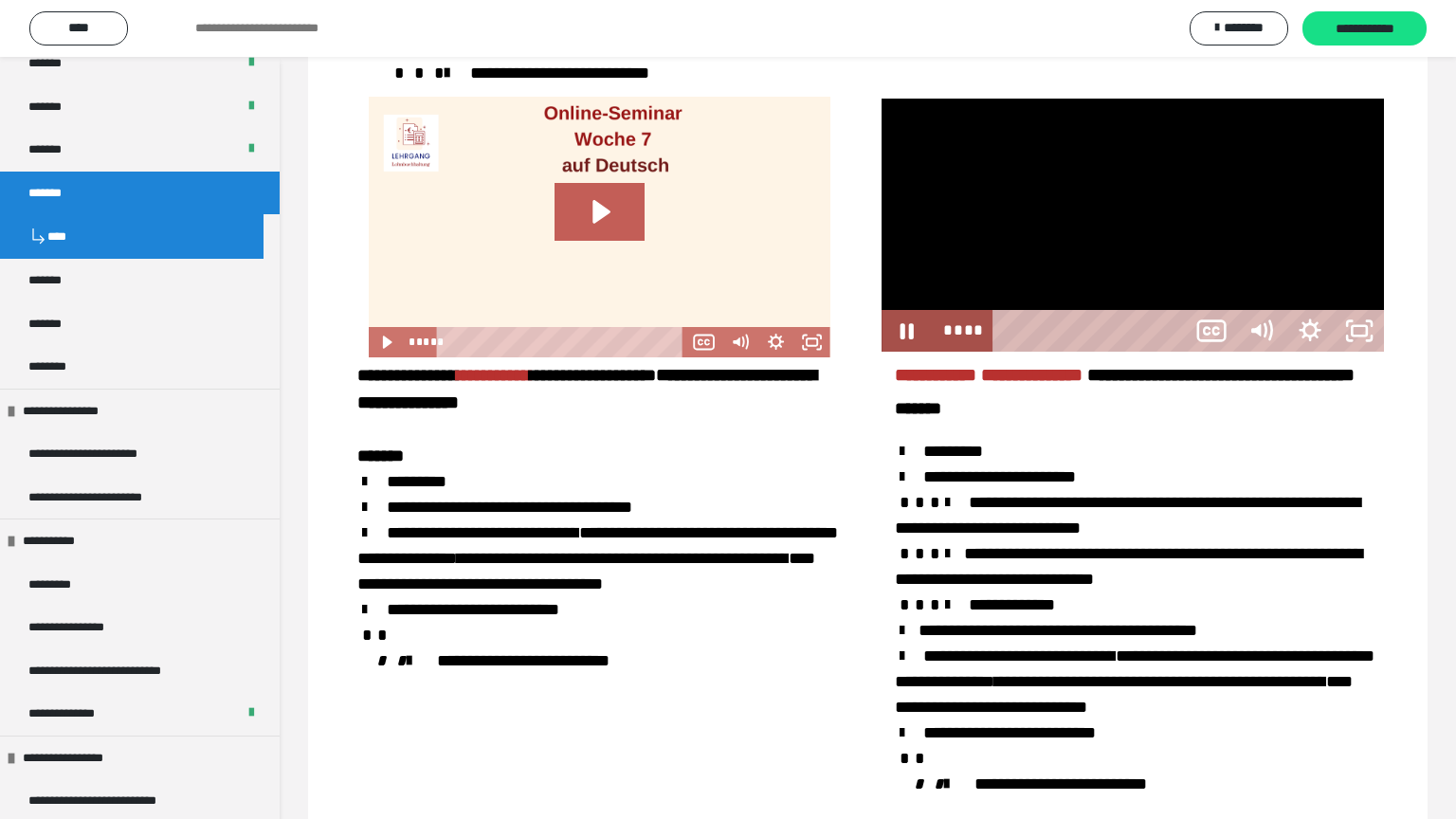 type 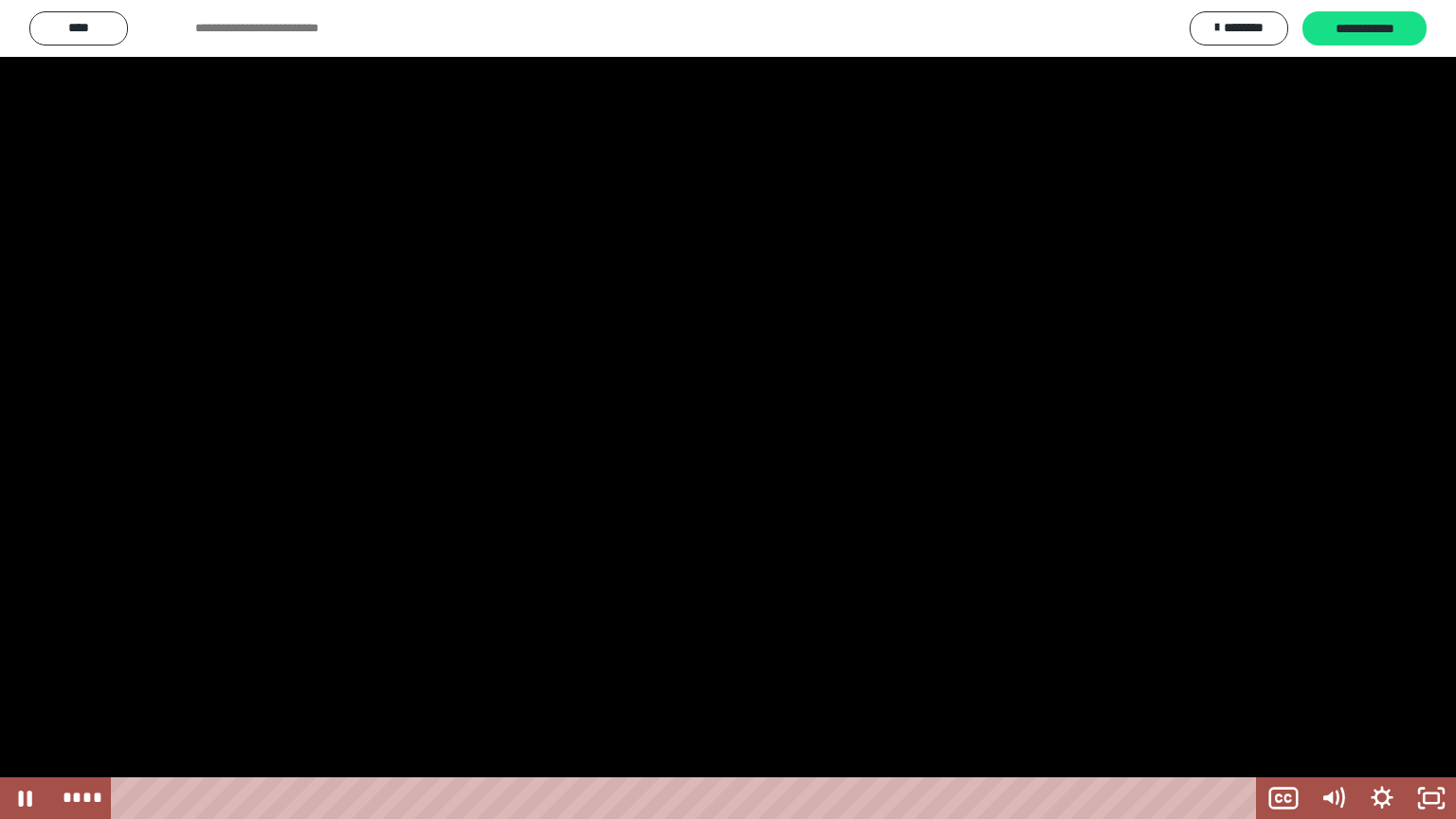 click at bounding box center [1431, 798] 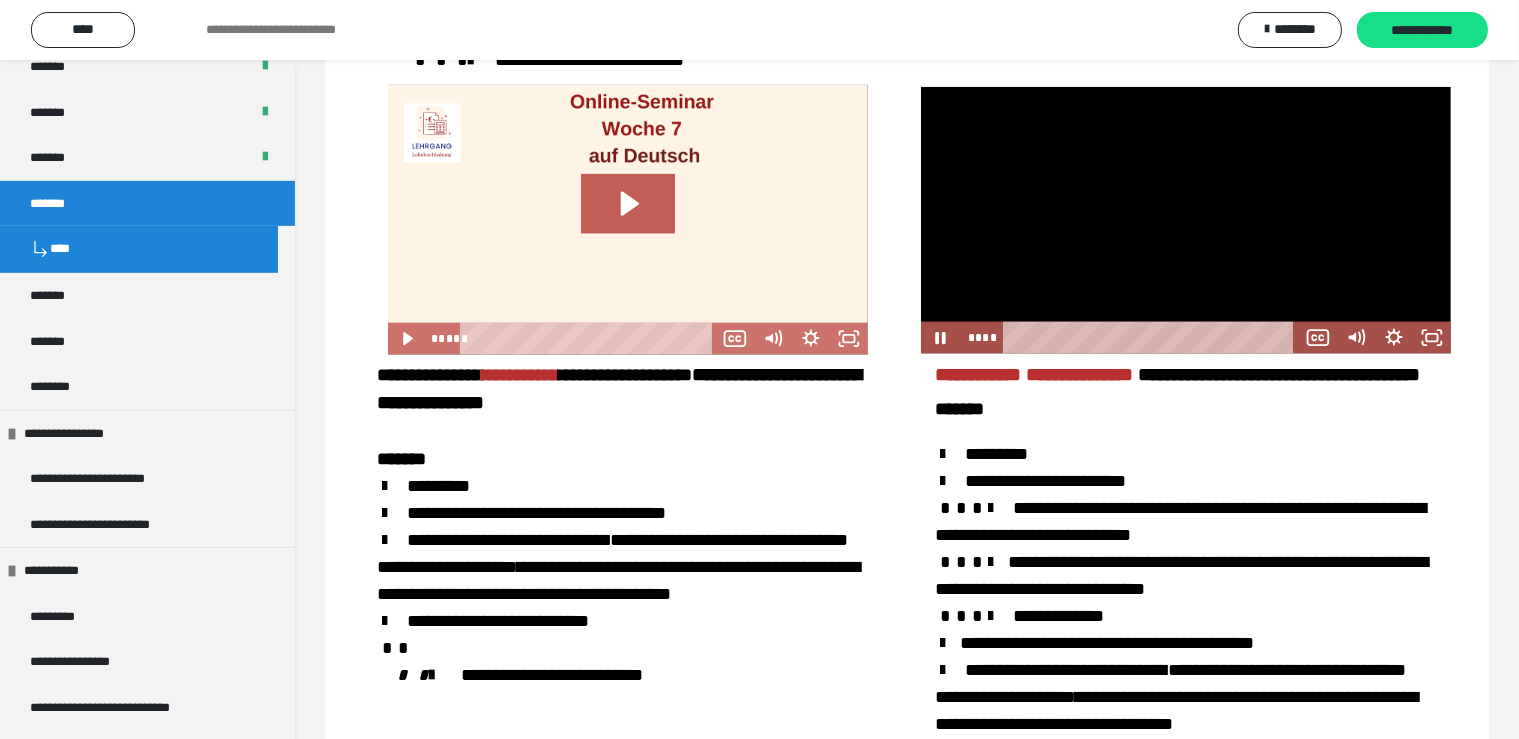 click at bounding box center (1186, 220) 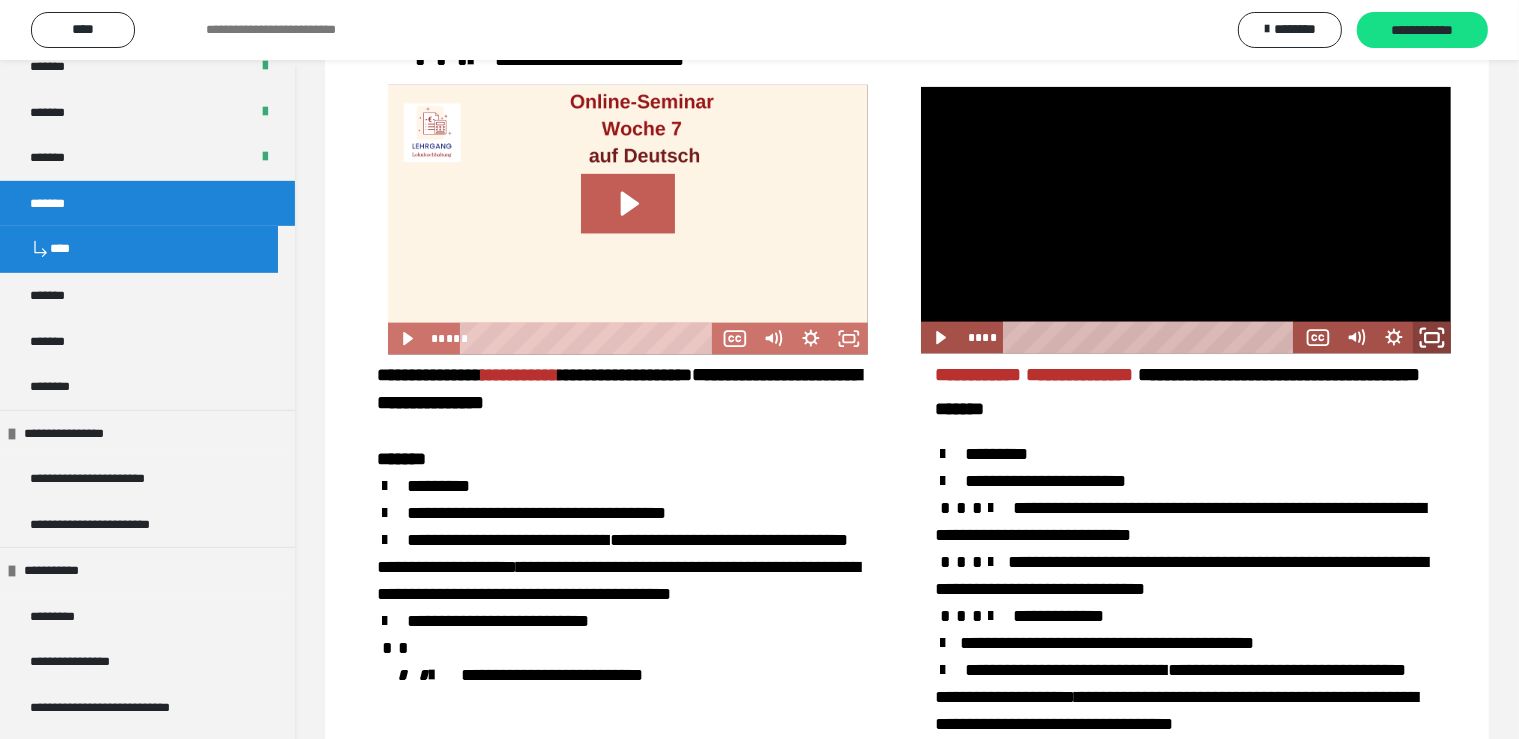 click 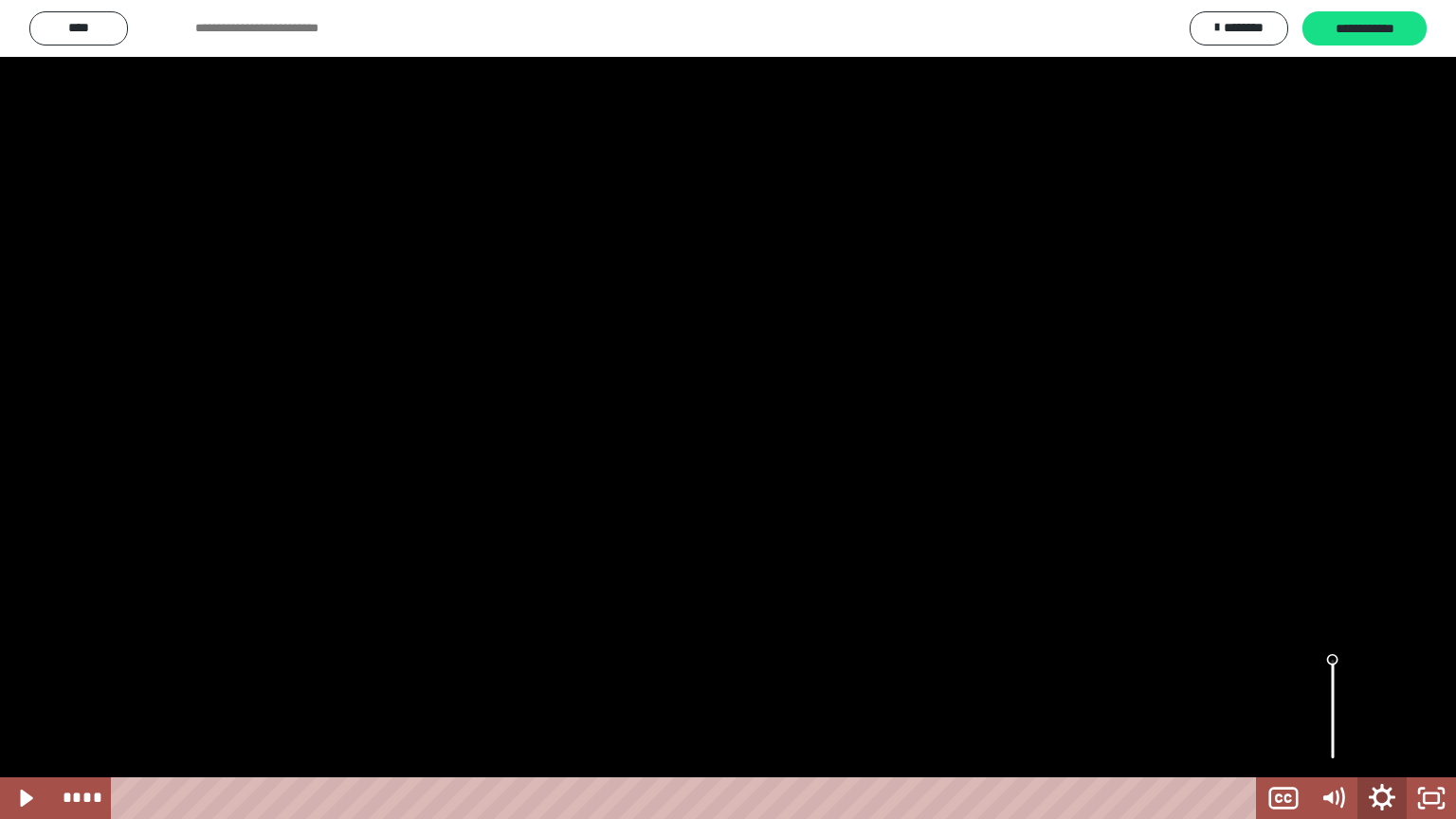 click 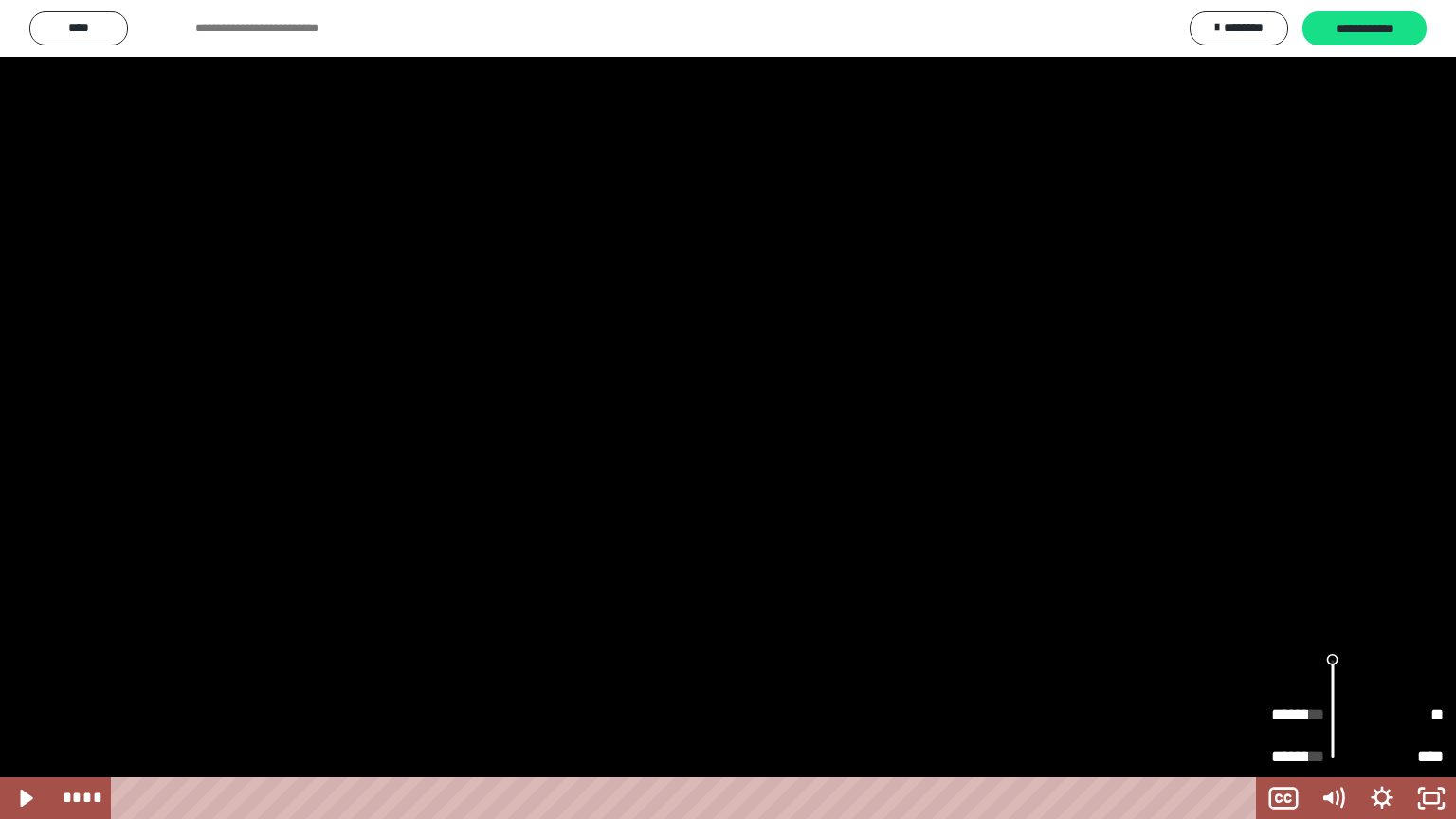 click on "**" at bounding box center [1400, 715] 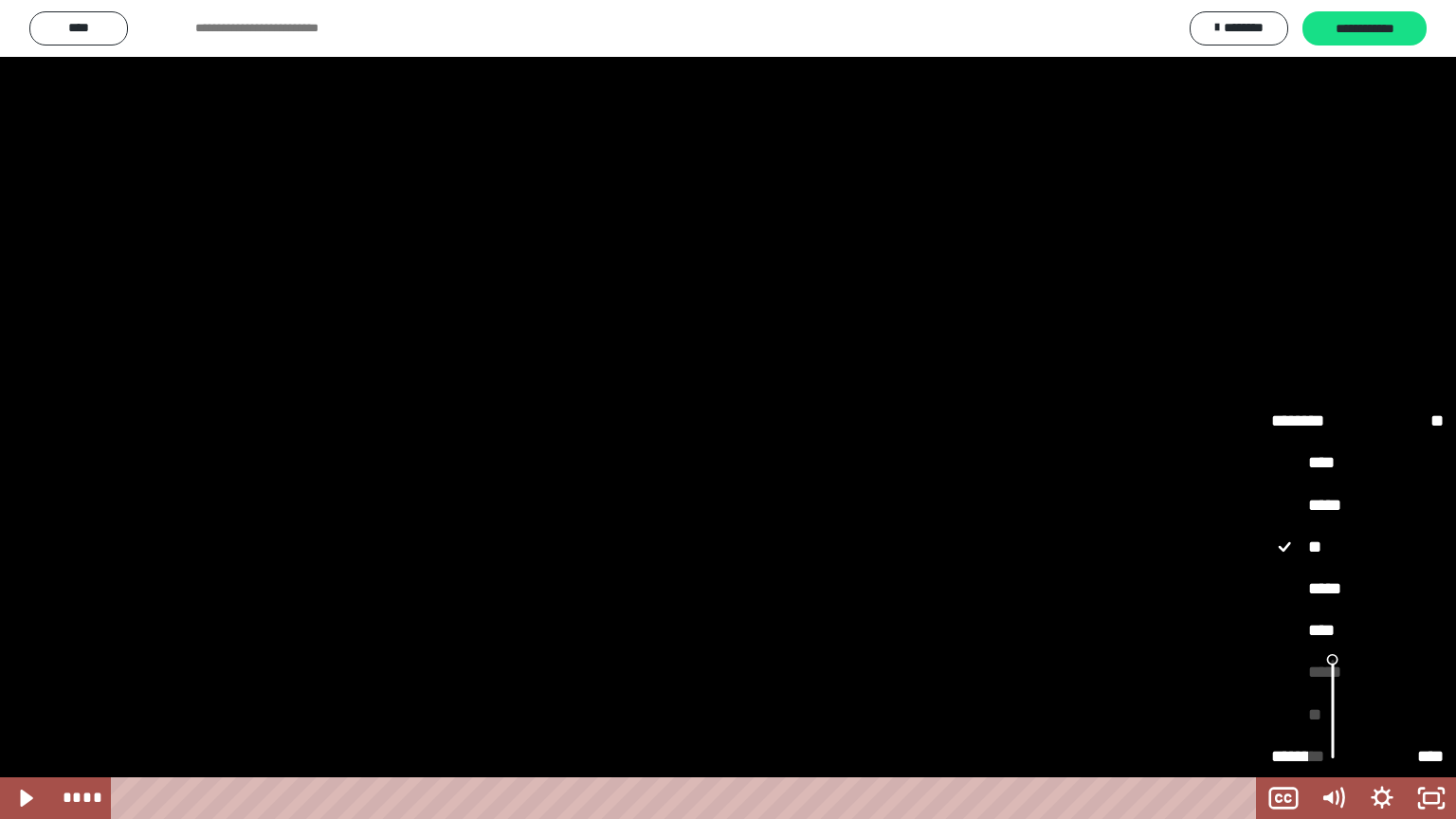 click on "****" at bounding box center [1357, 631] 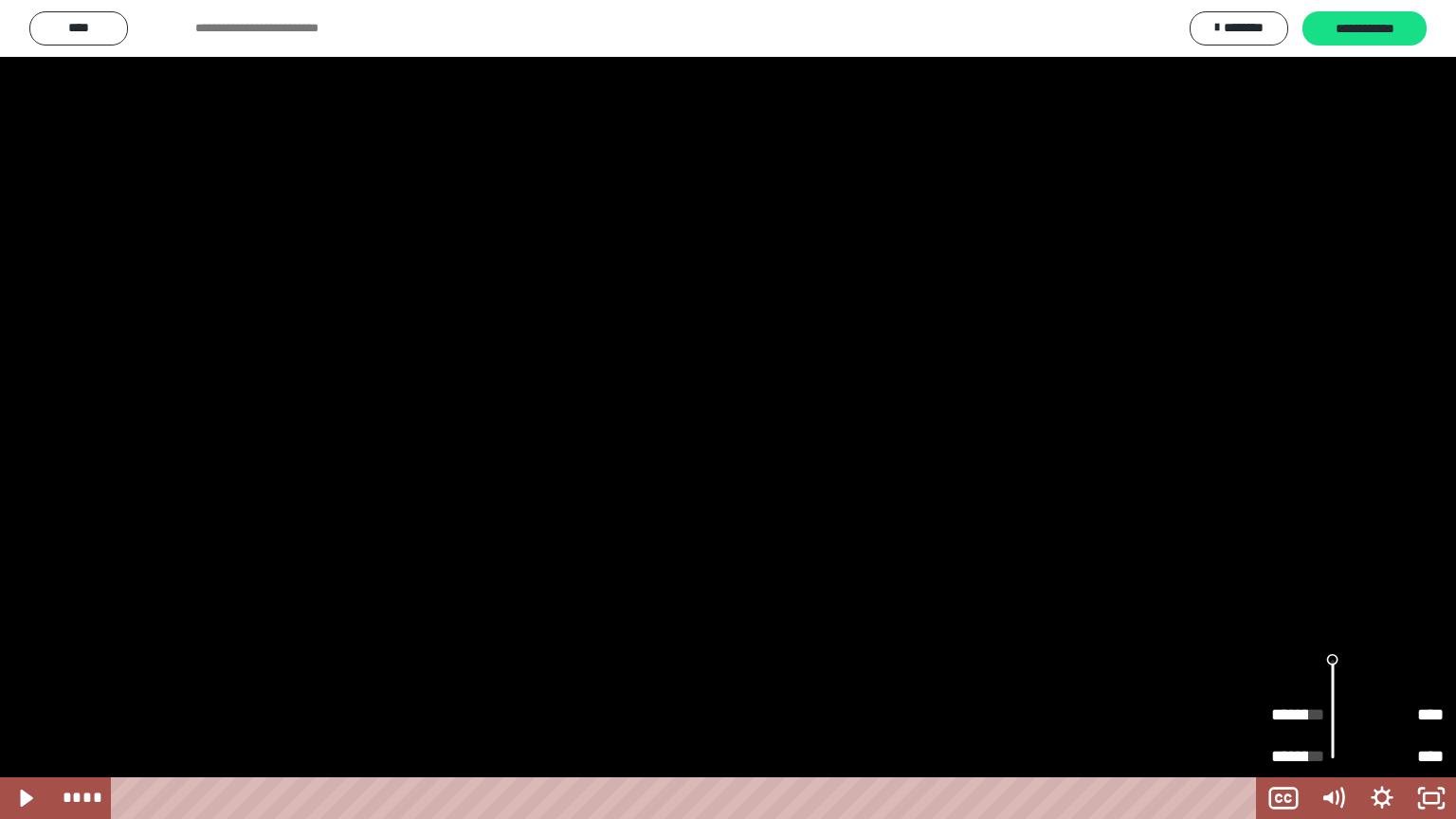 click at bounding box center [728, 410] 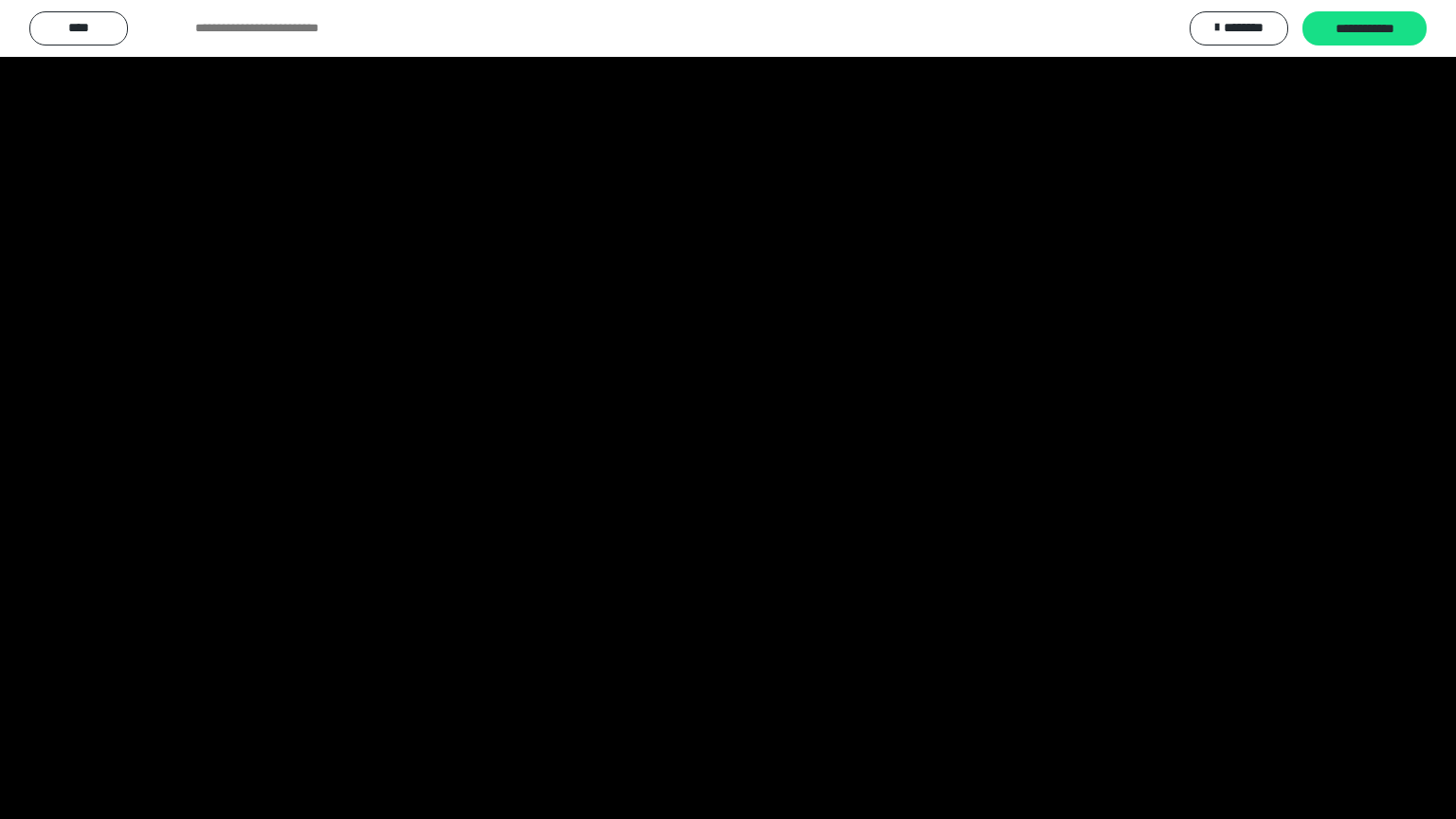 type 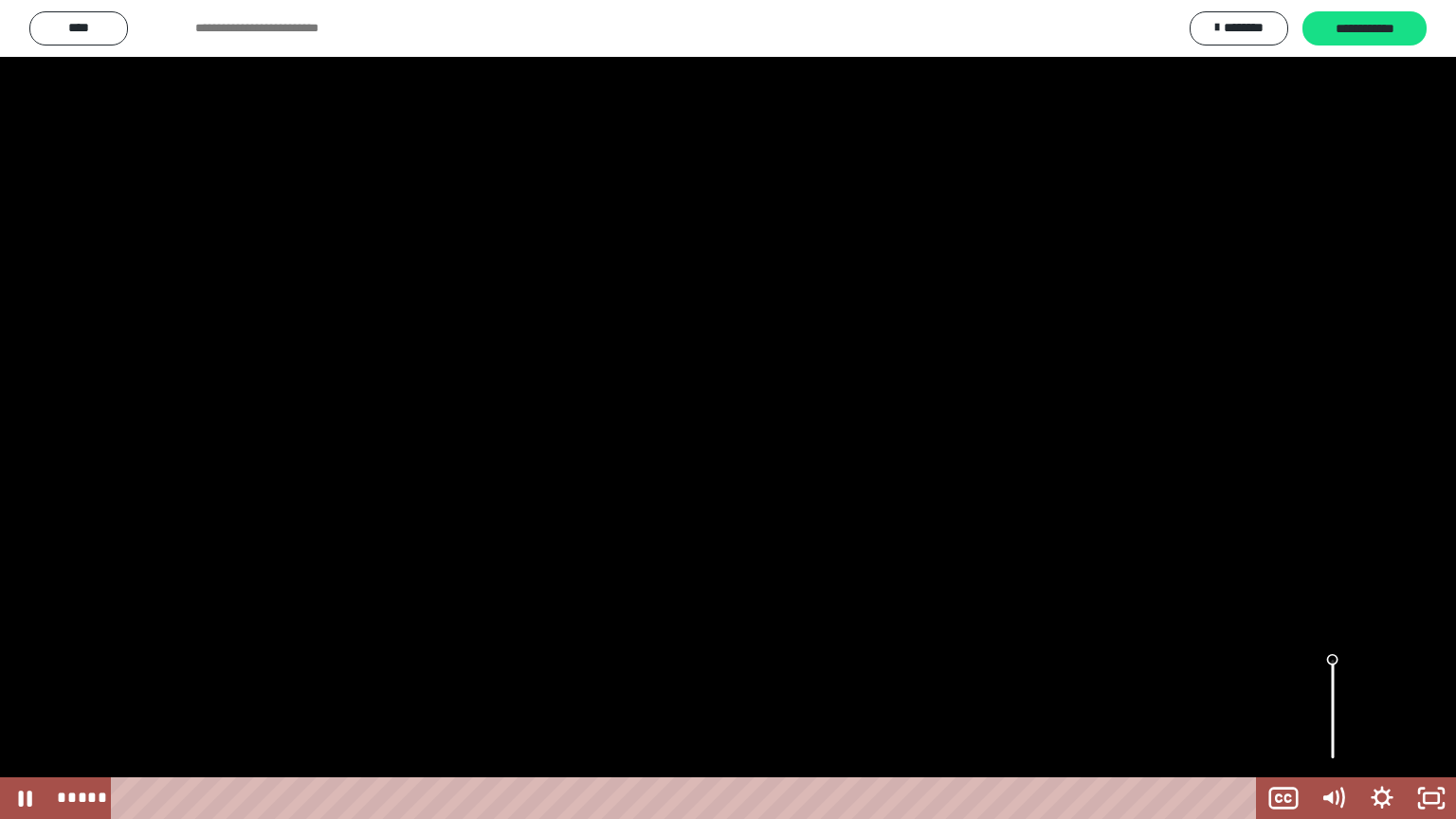 click at bounding box center (0, 0) 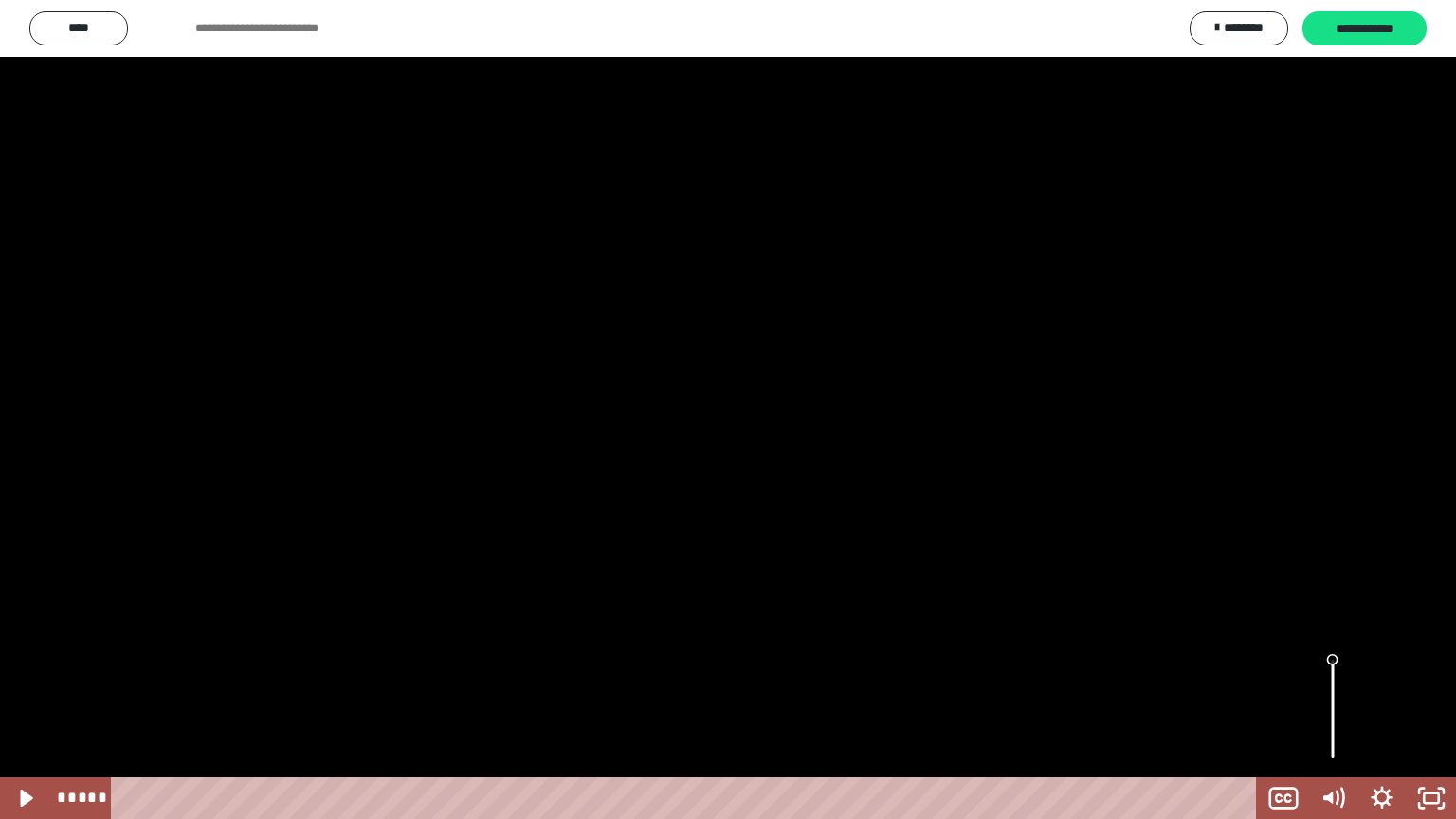 click at bounding box center (0, 0) 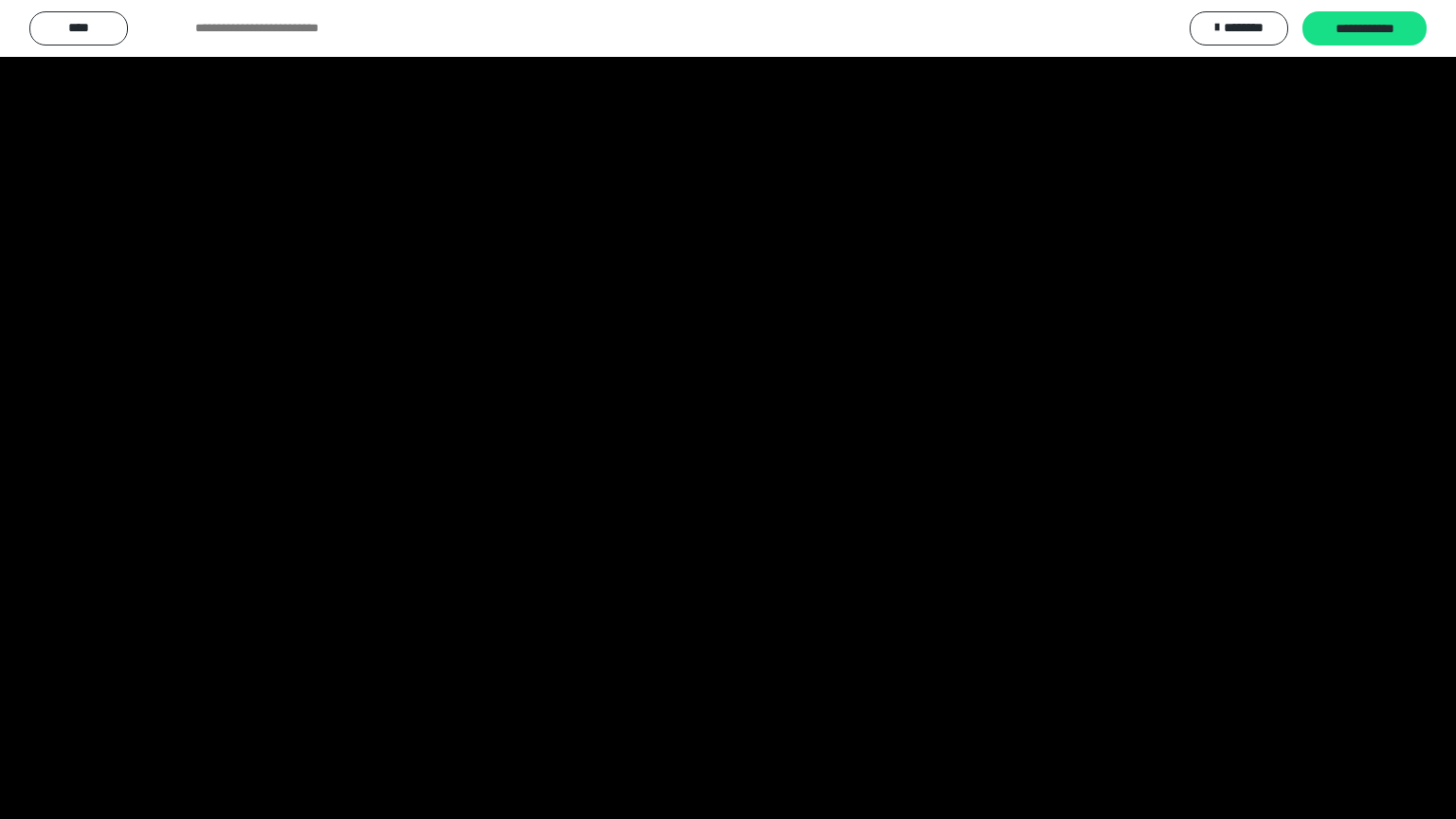 click at bounding box center (0, 0) 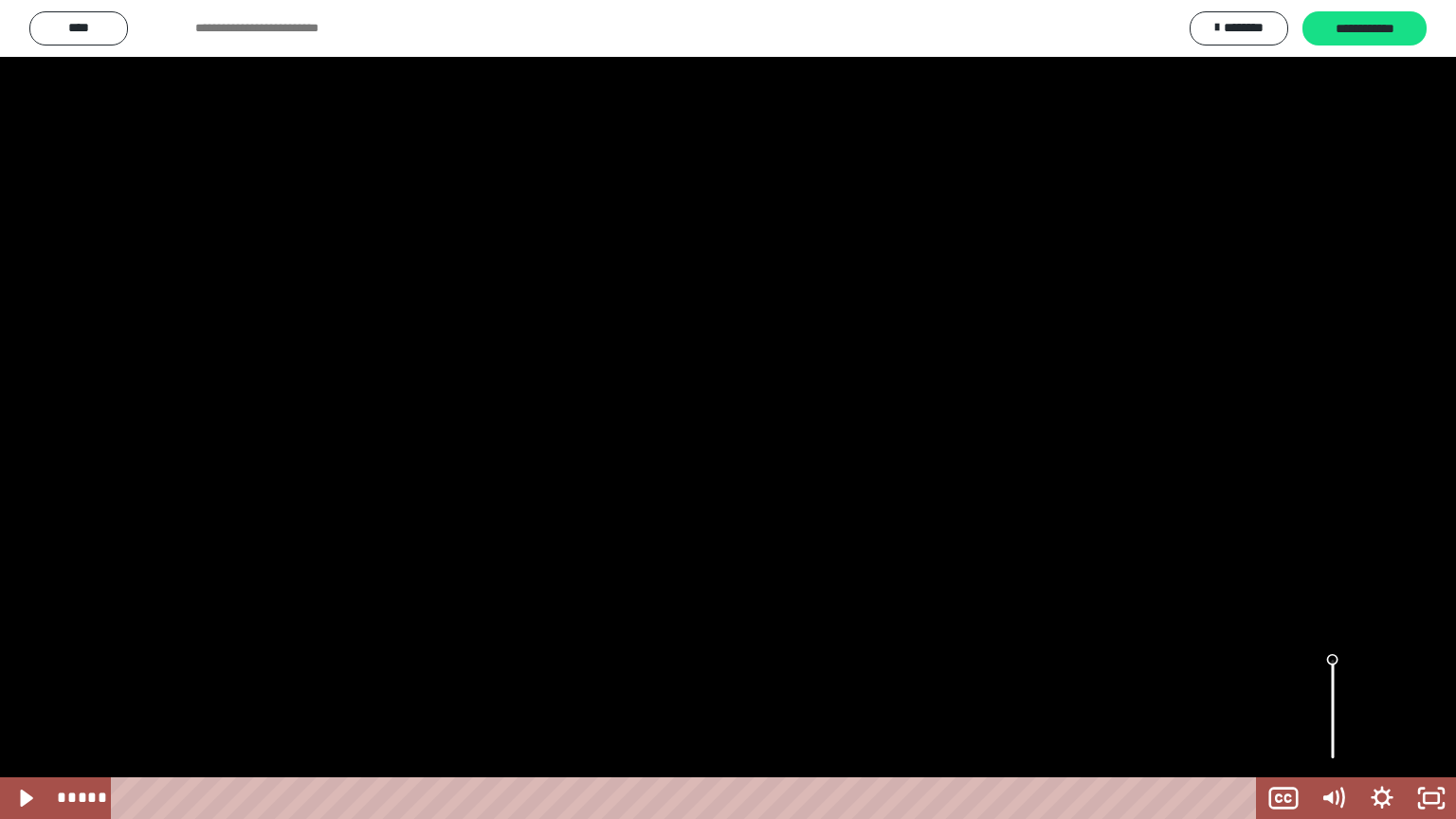click at bounding box center [0, 0] 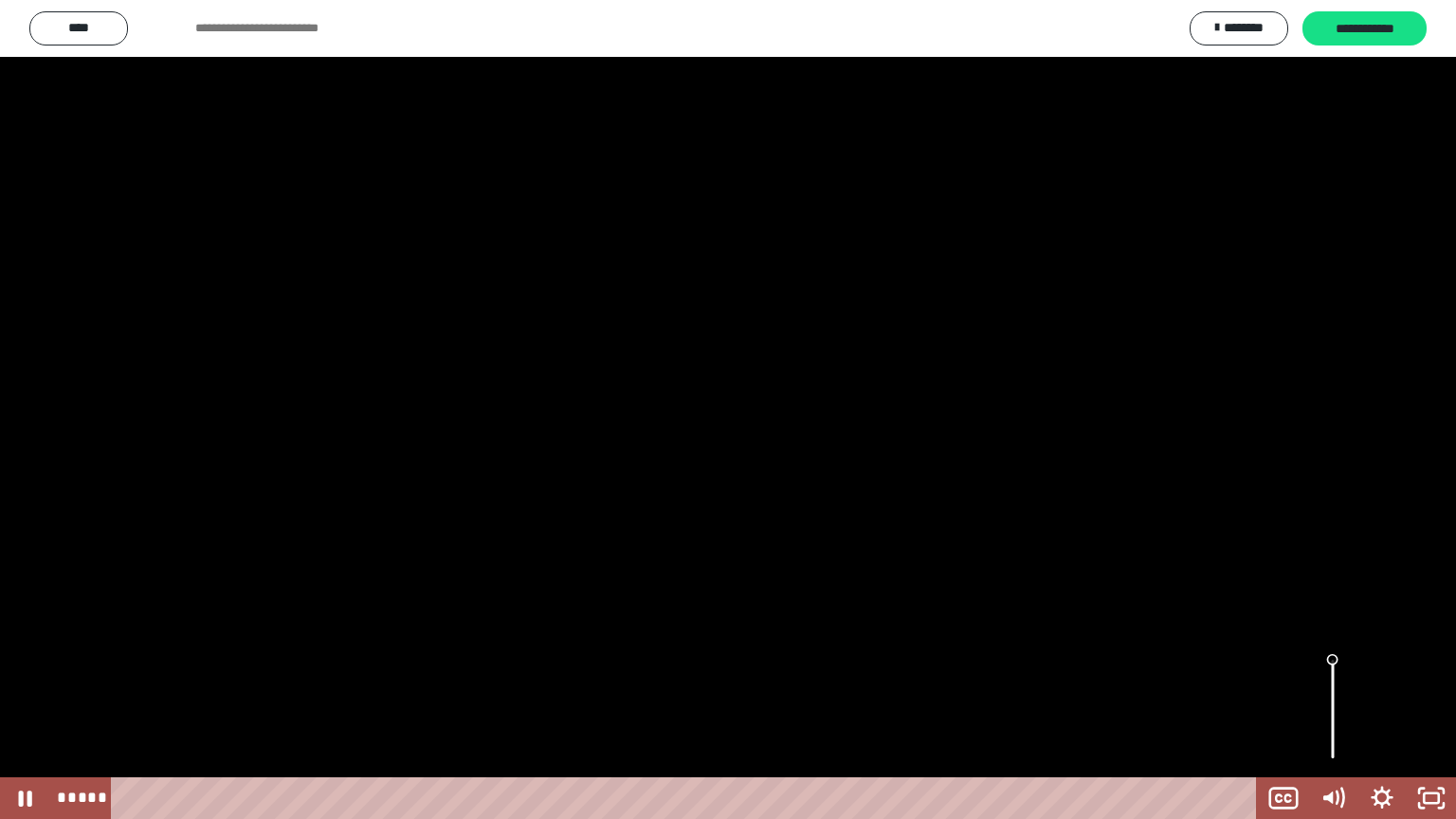 click at bounding box center [0, 0] 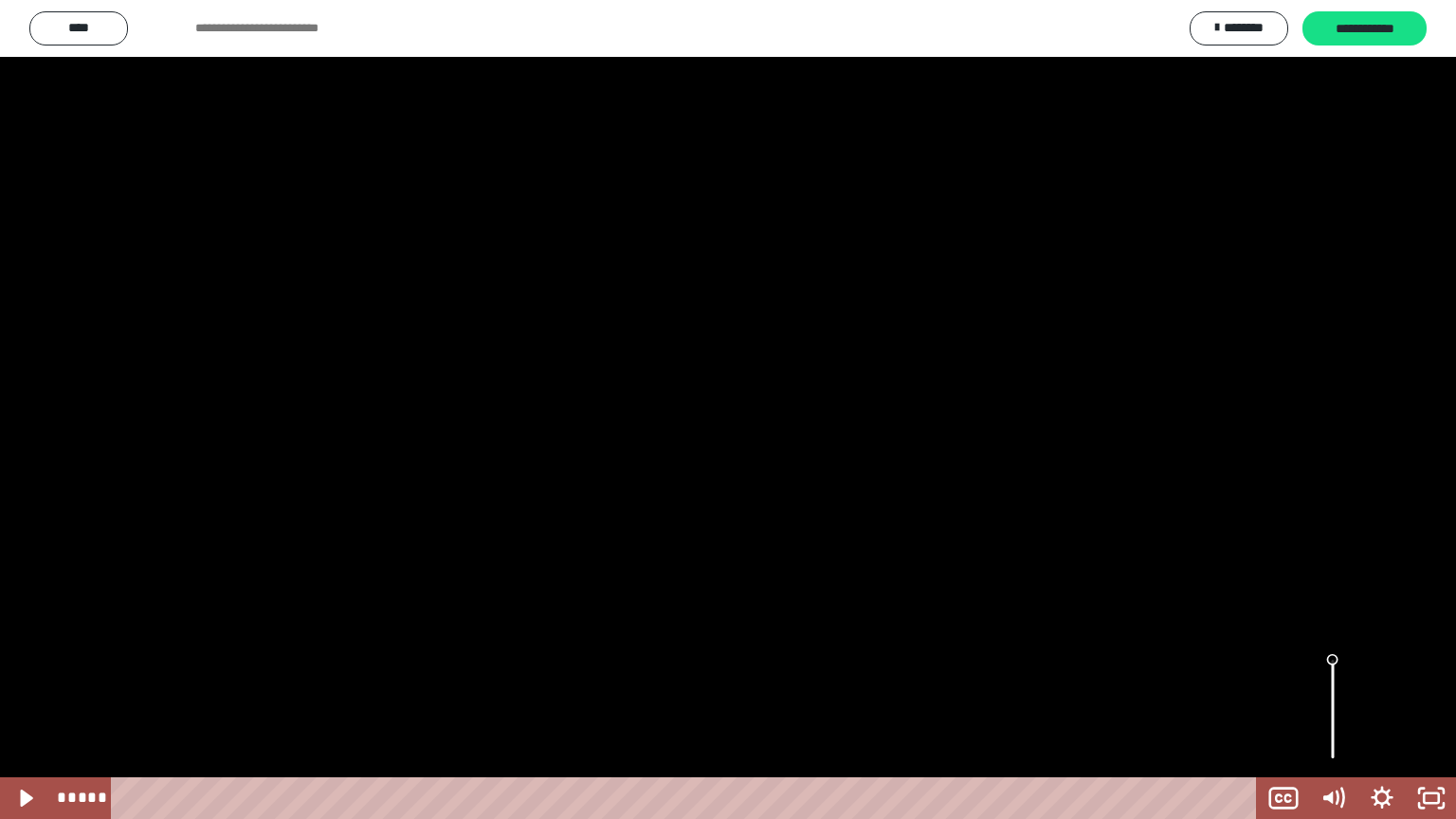 click at bounding box center [0, 0] 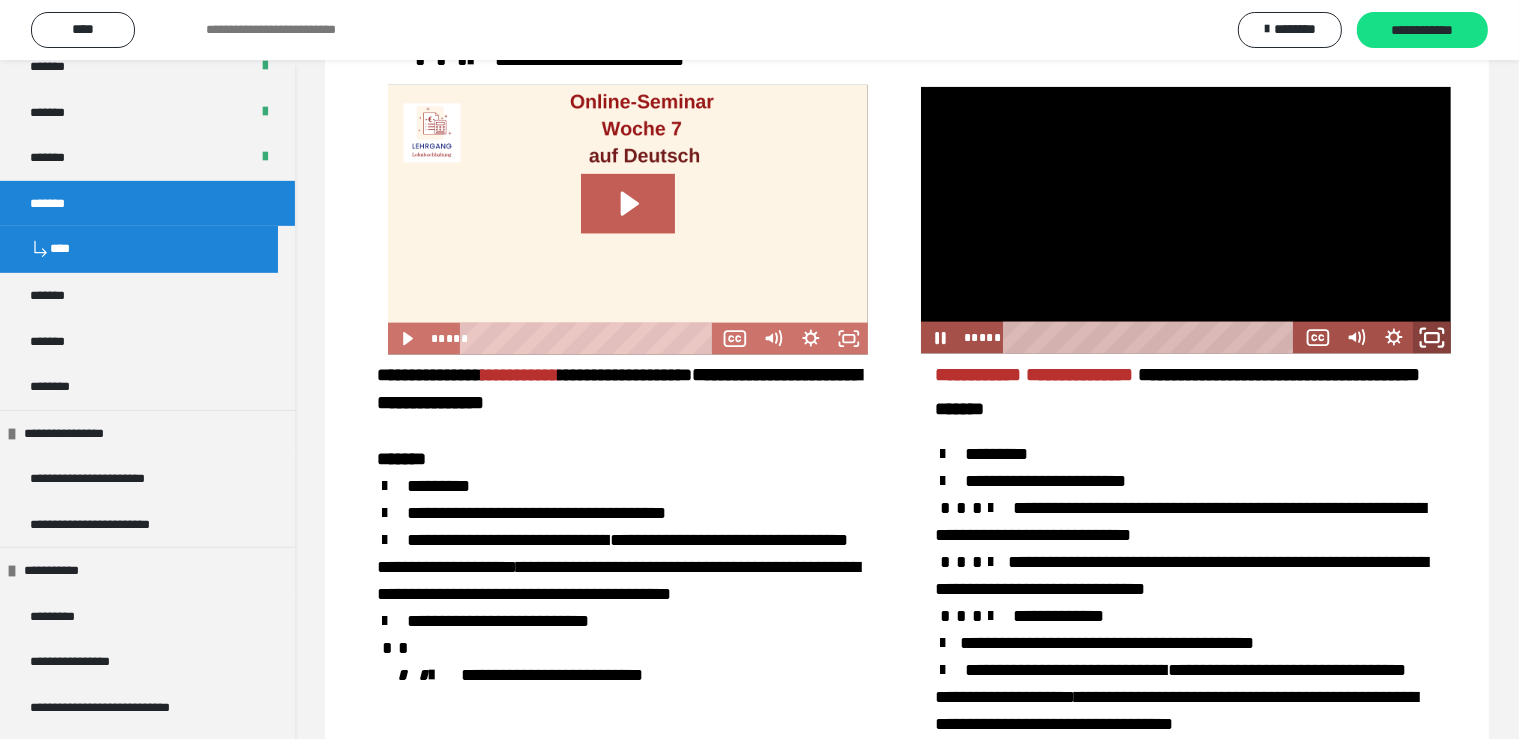 click 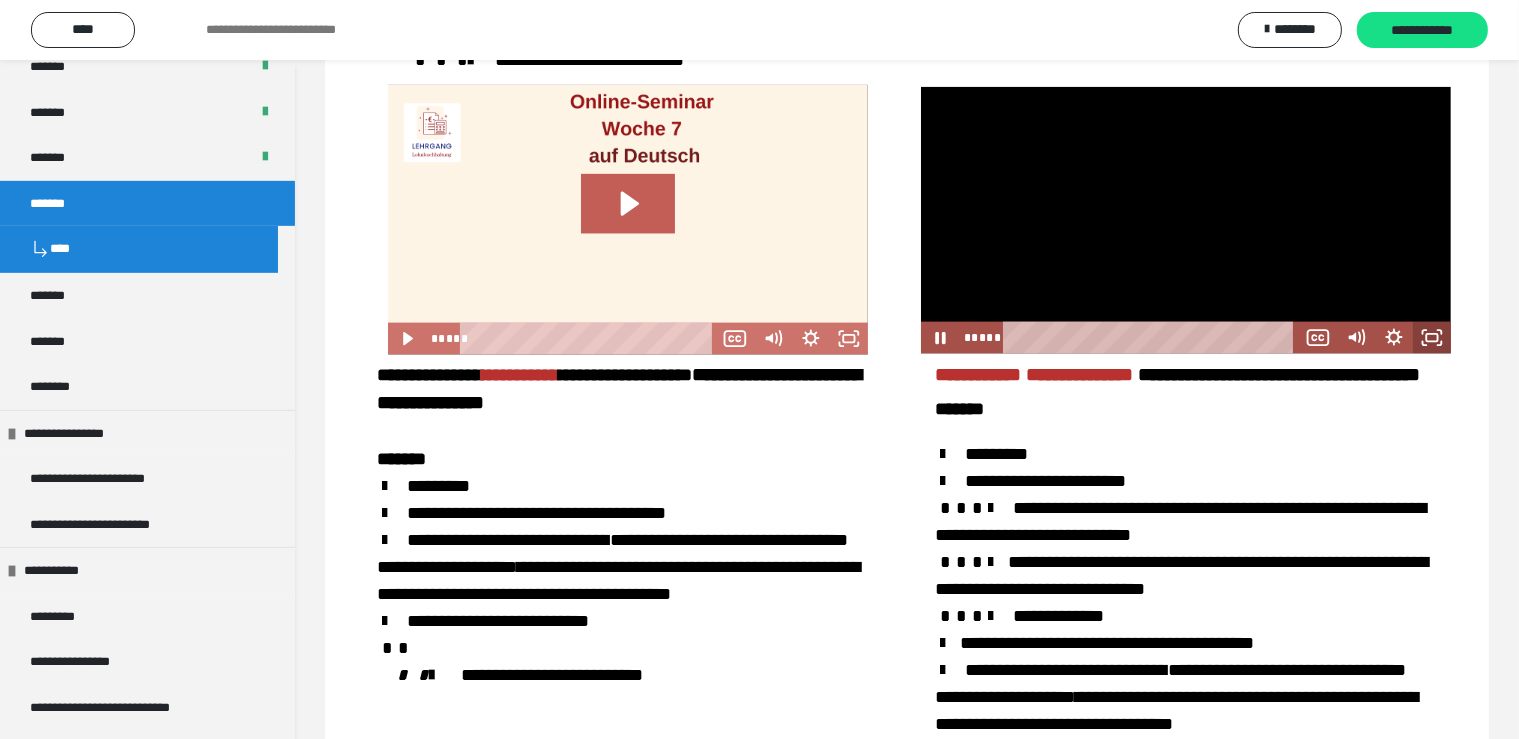 click 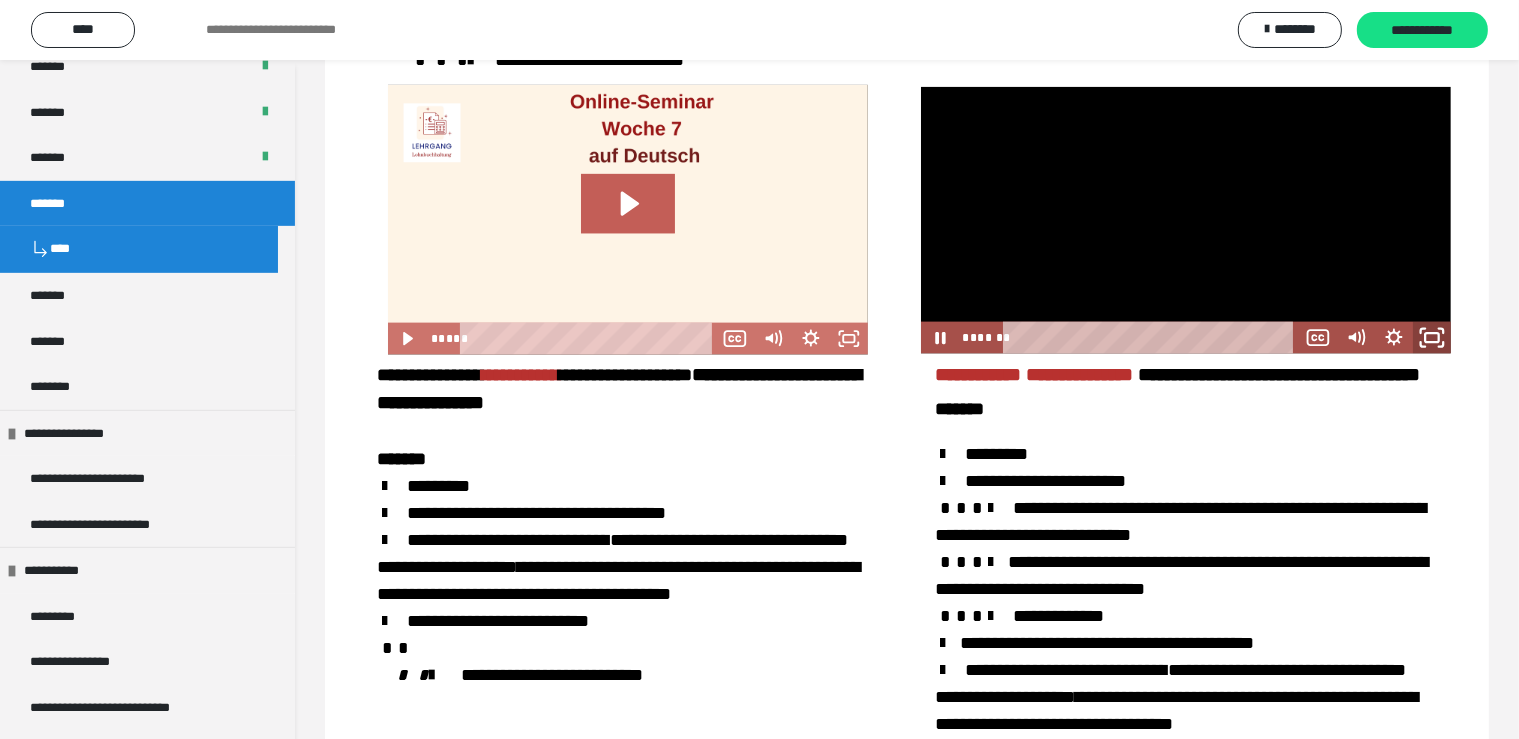 click 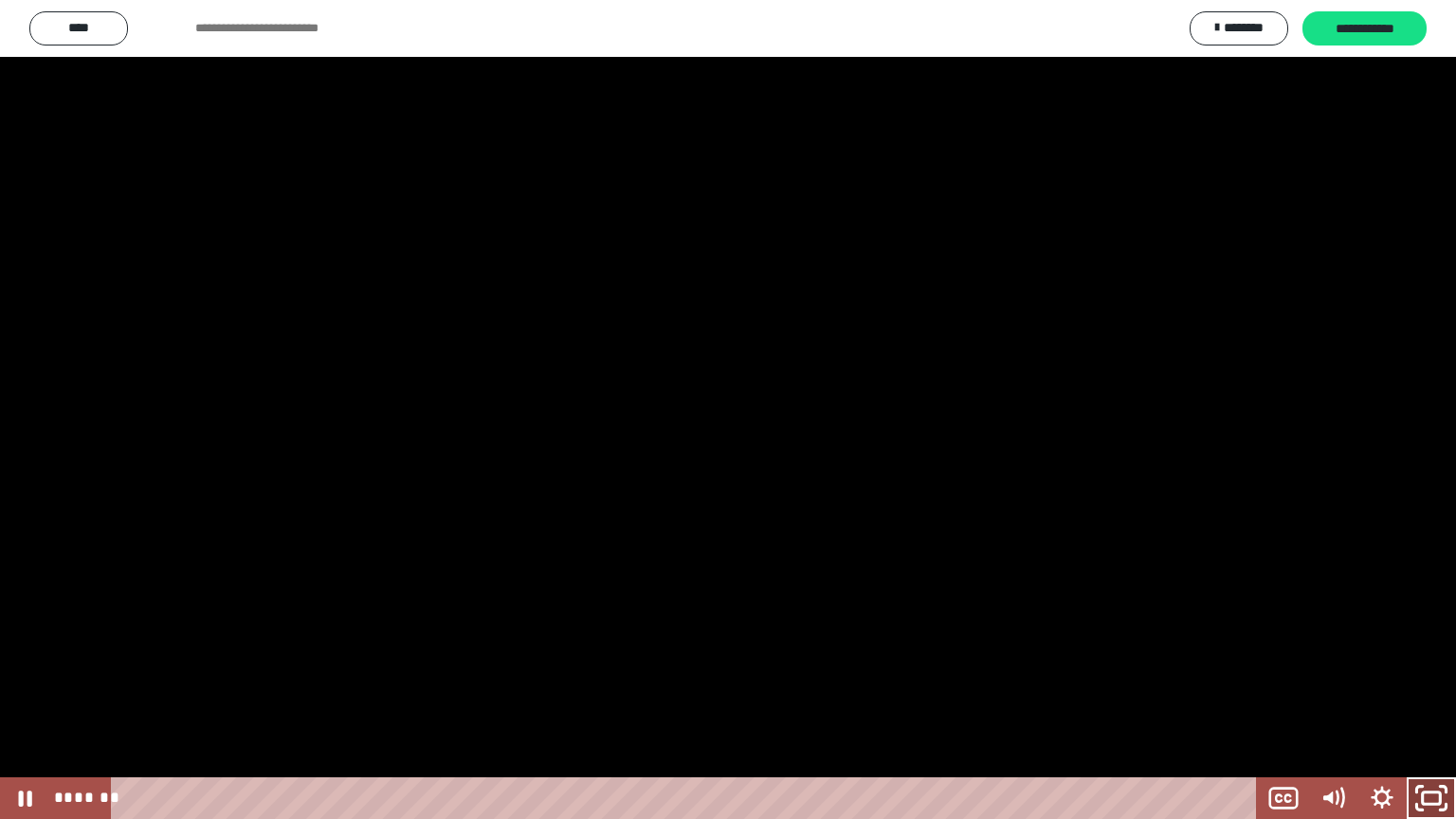 click 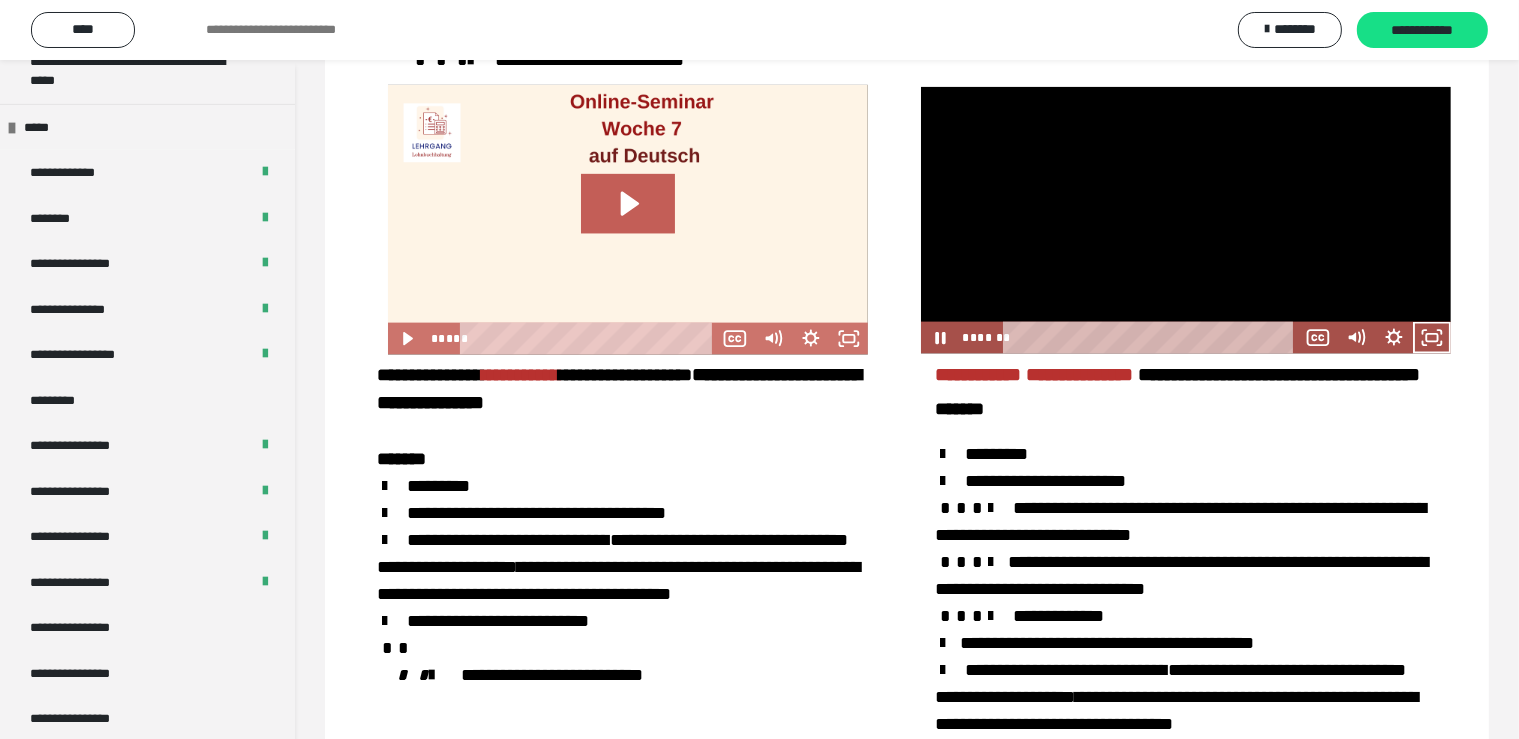 scroll, scrollTop: 2502, scrollLeft: 0, axis: vertical 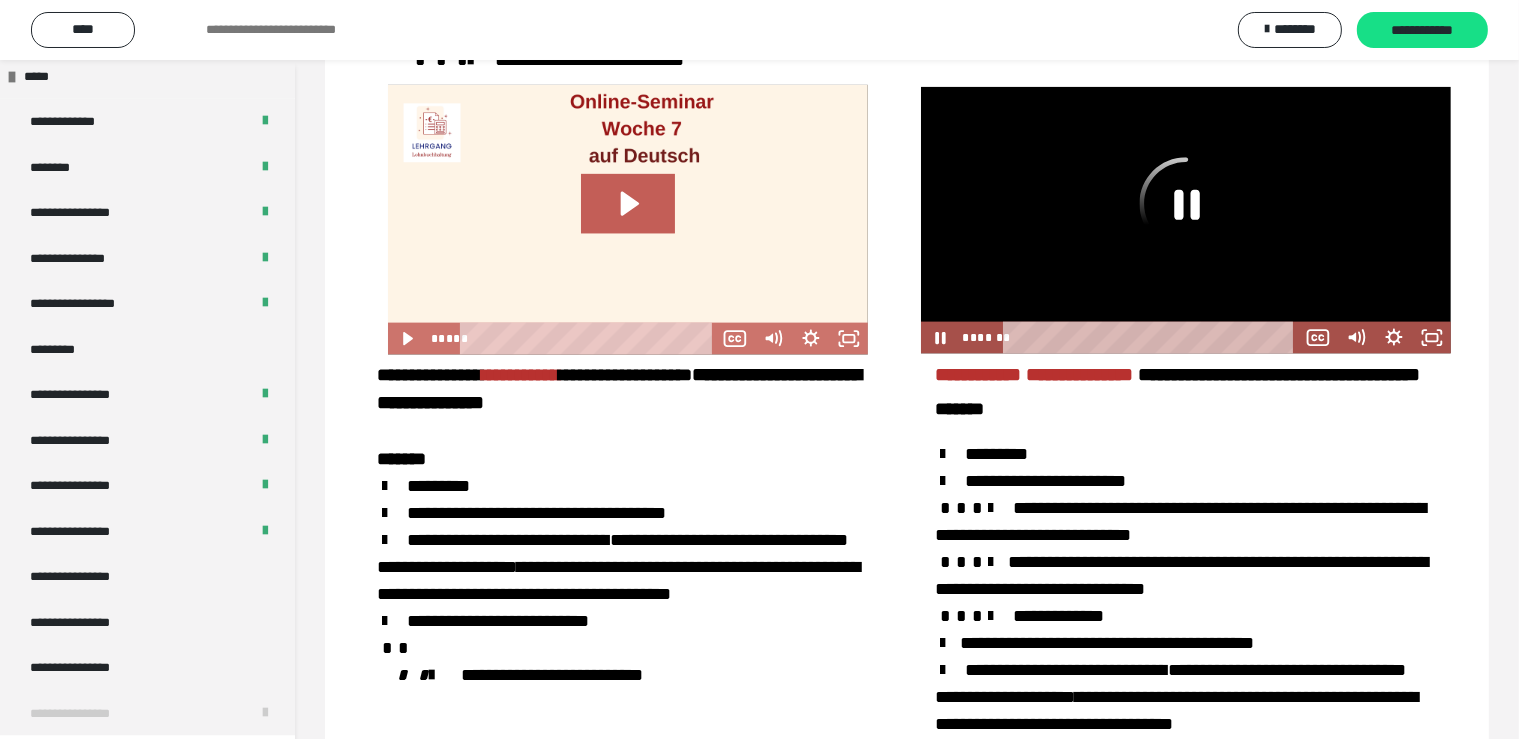 click on "**********" at bounding box center [628, 590] 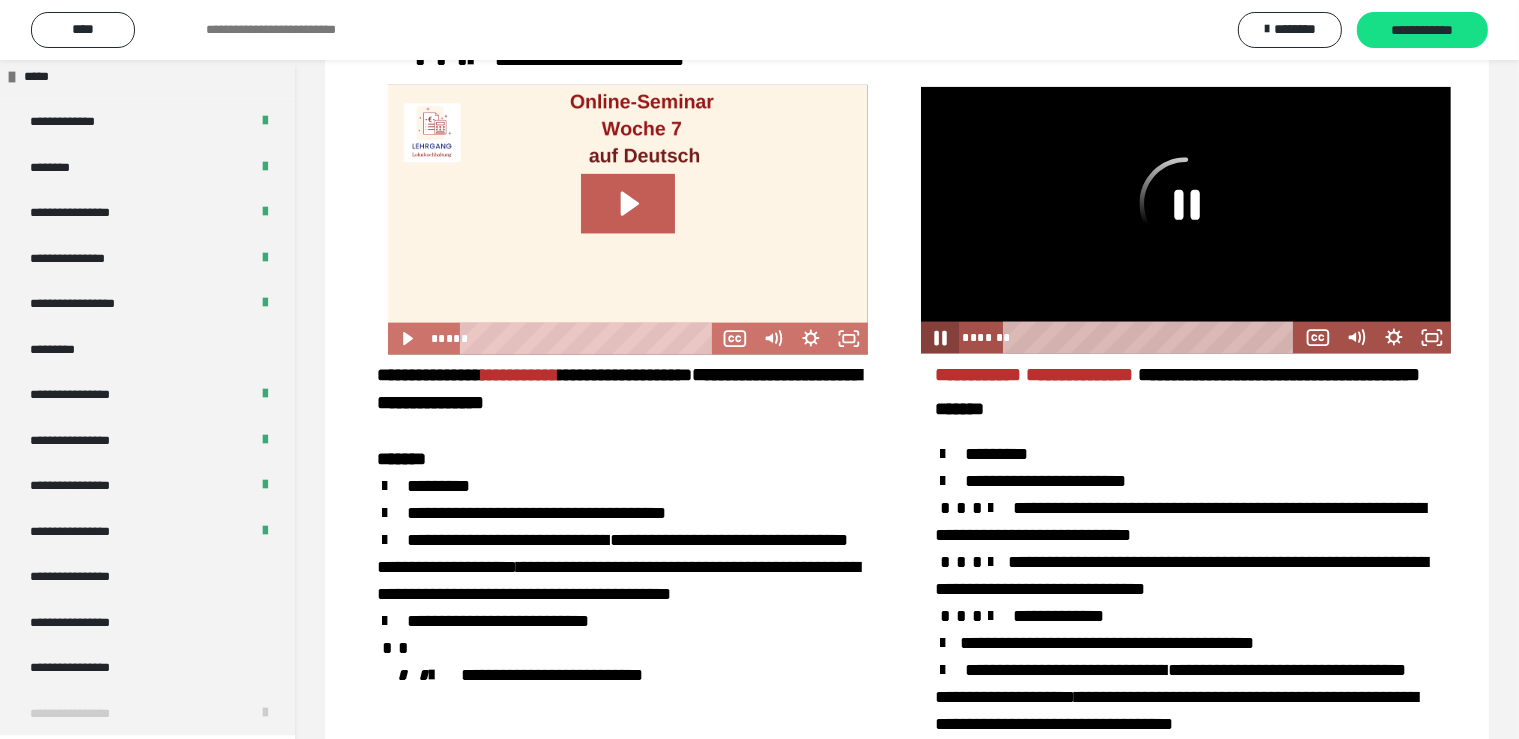 click 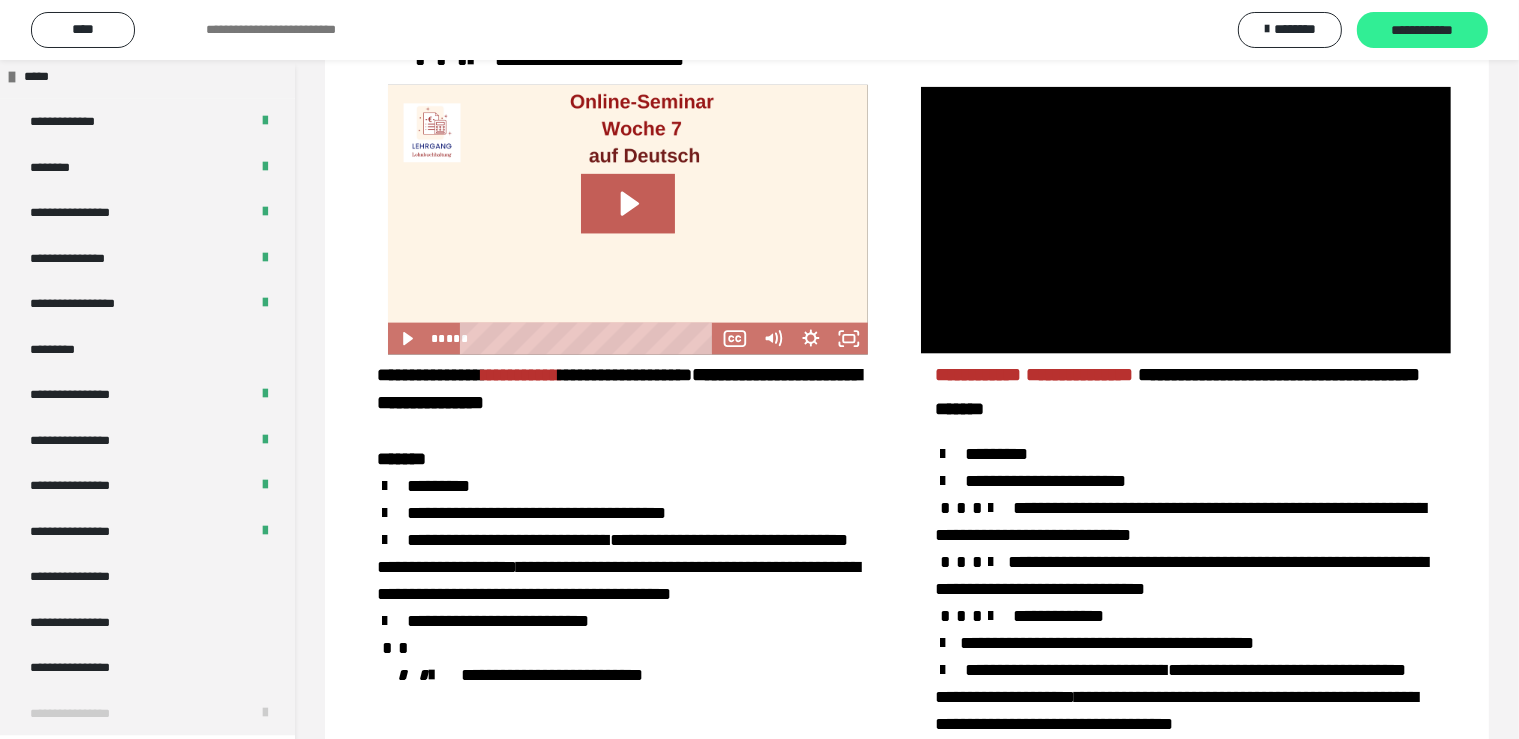 click on "**********" at bounding box center [1422, 31] 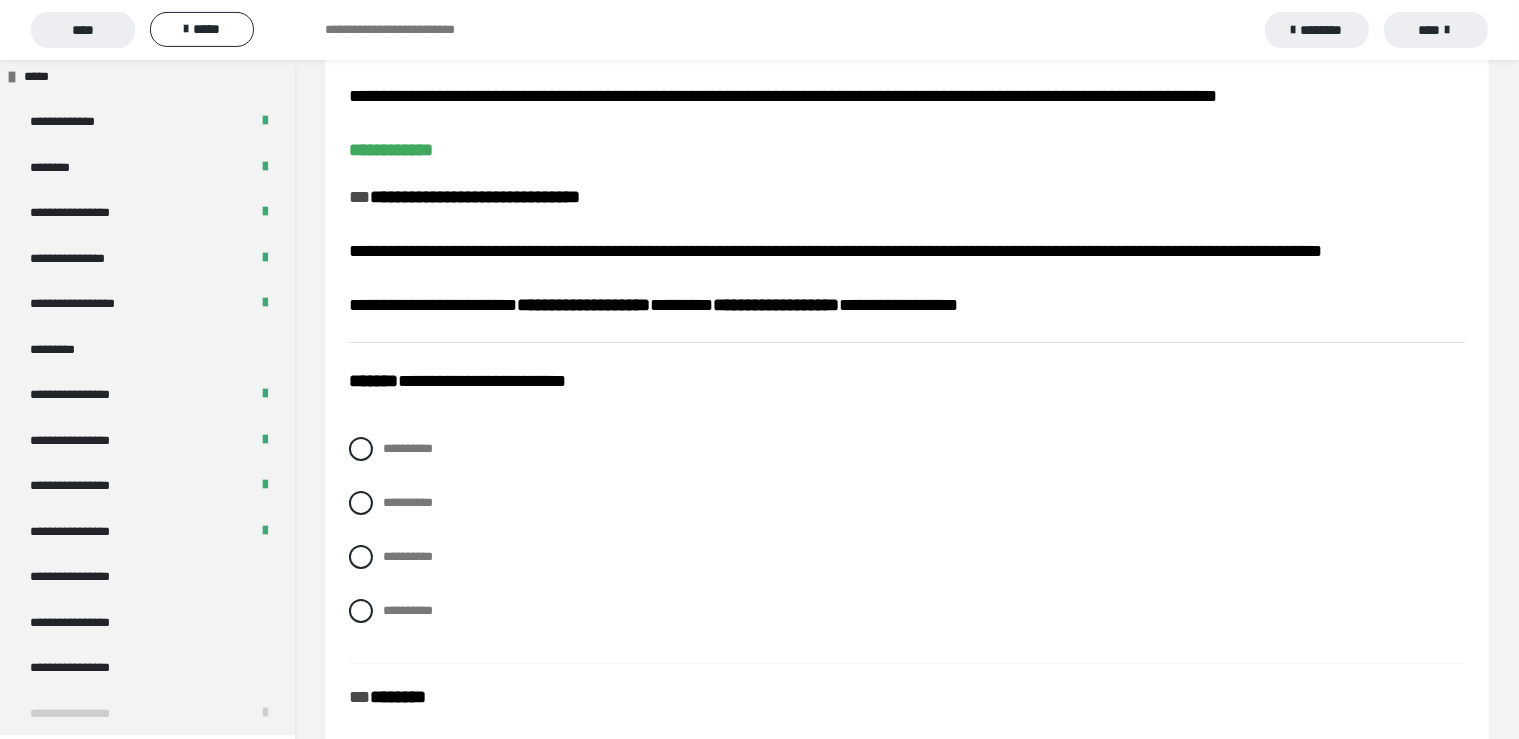 scroll, scrollTop: 115, scrollLeft: 0, axis: vertical 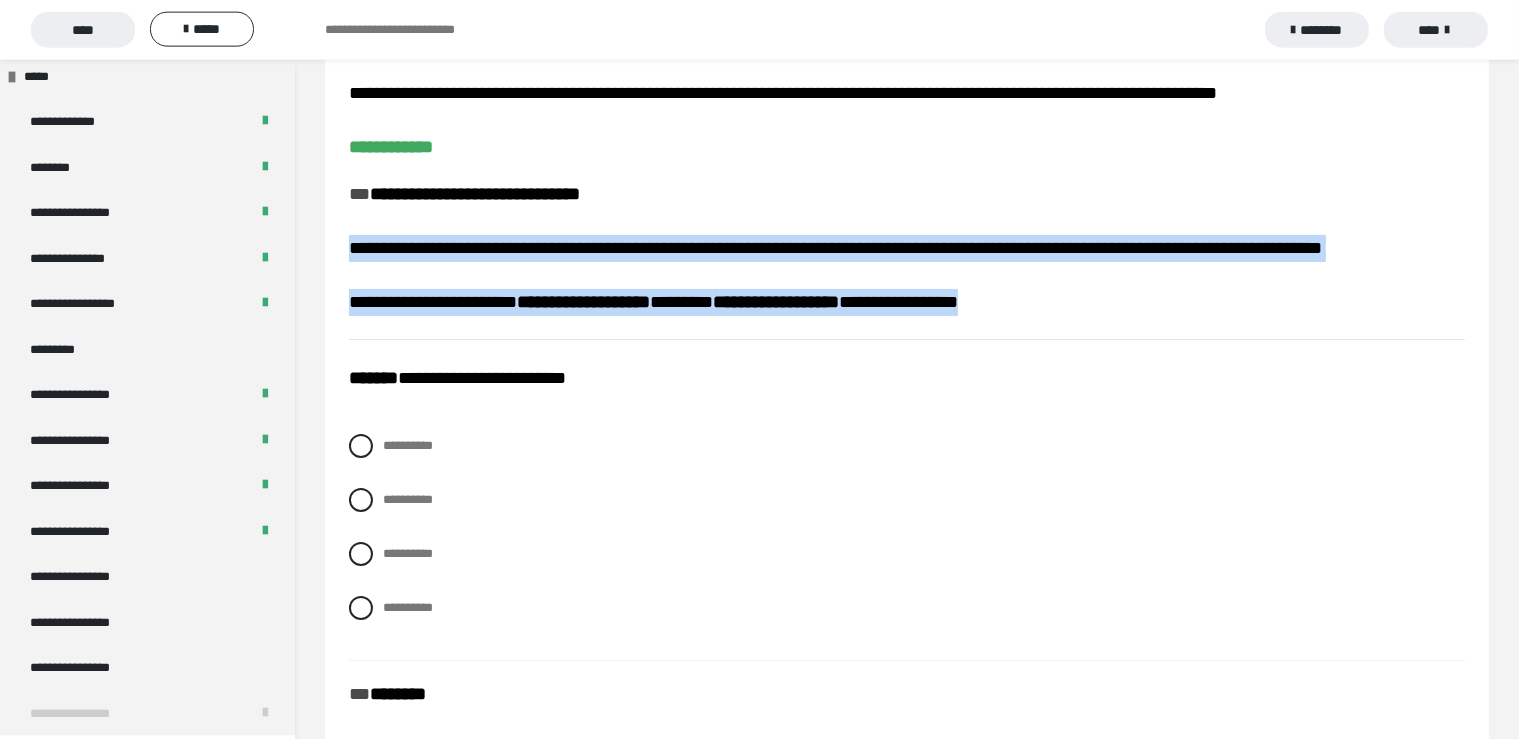 drag, startPoint x: 1082, startPoint y: 338, endPoint x: 342, endPoint y: 260, distance: 744.0994 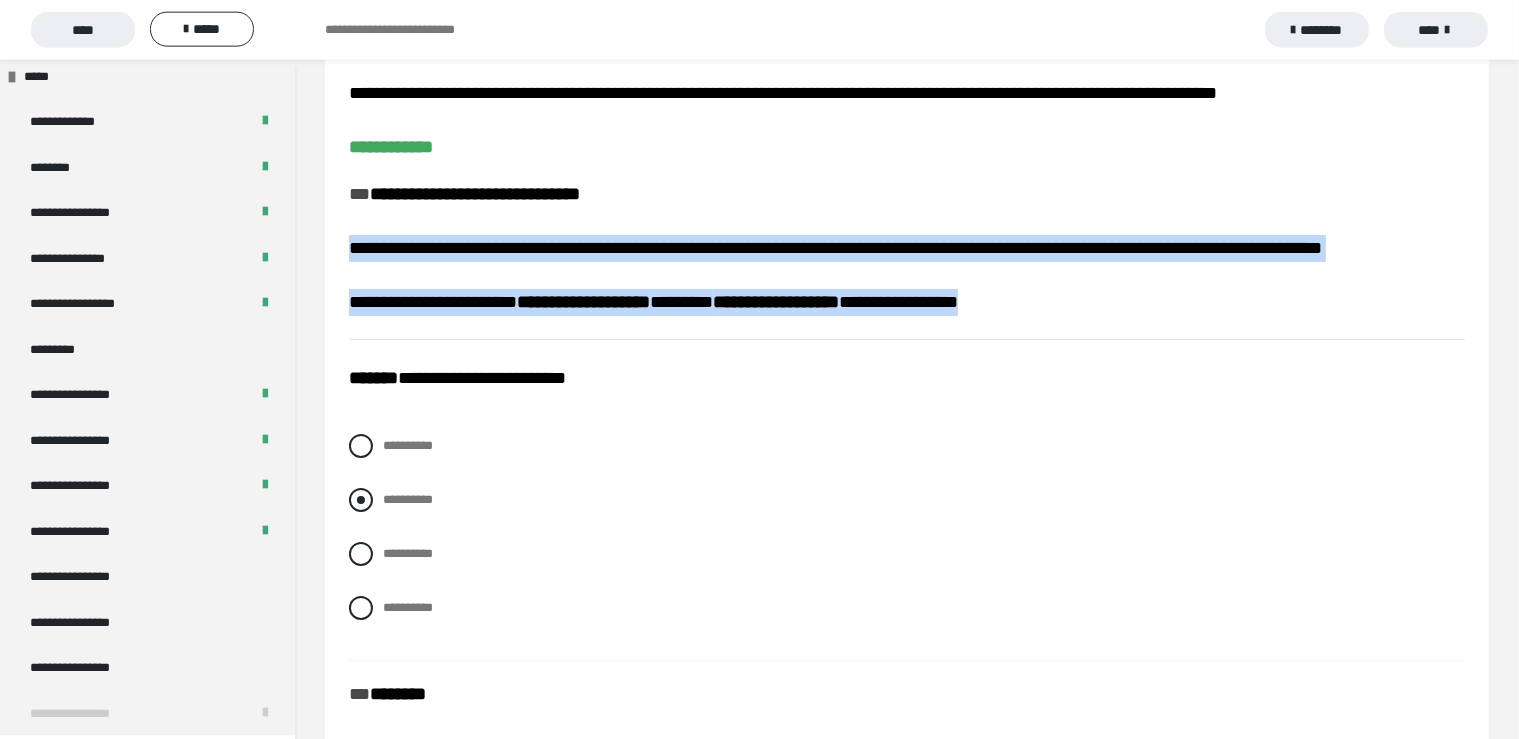 click at bounding box center [361, 500] 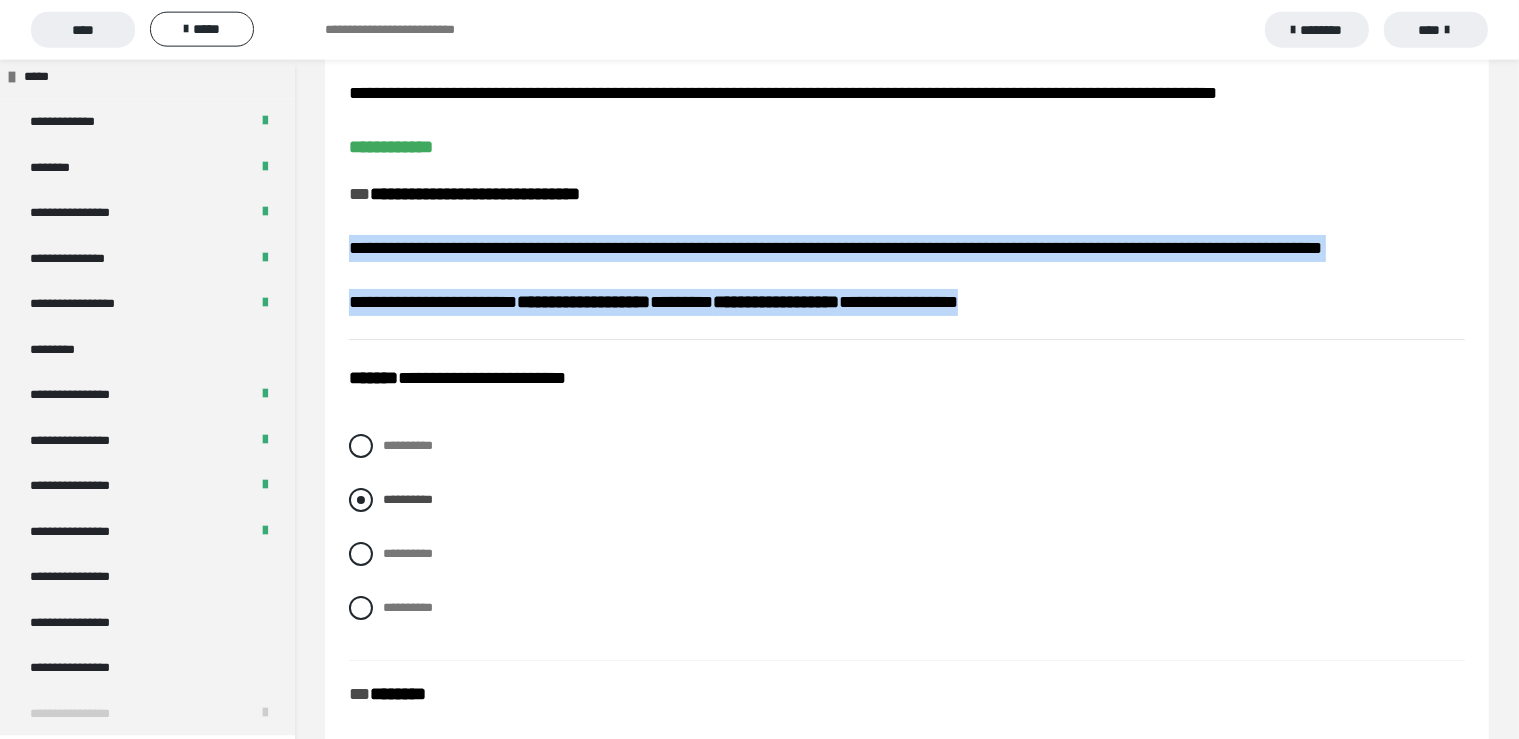 click on "**********" at bounding box center (907, 500) 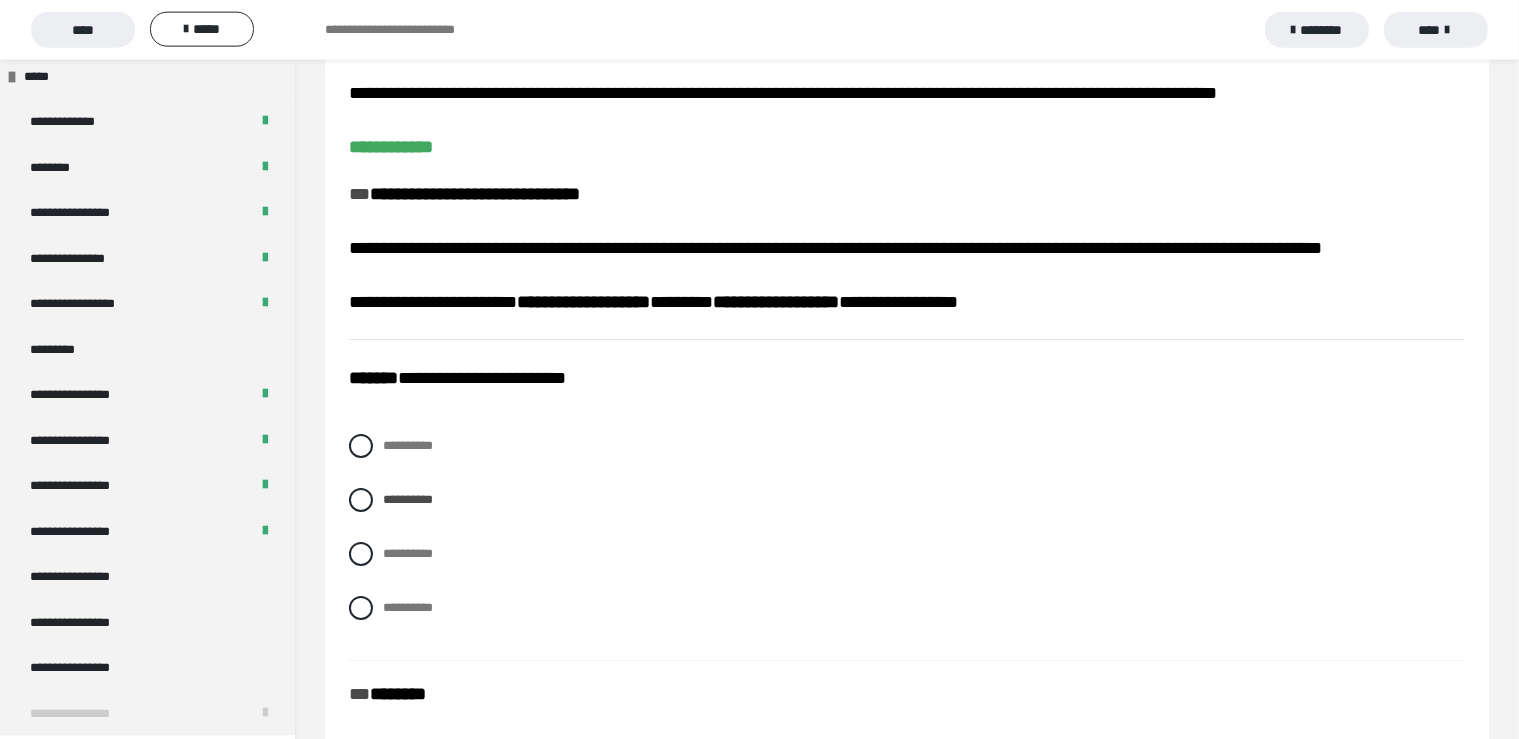 click on "**********" at bounding box center [907, 302] 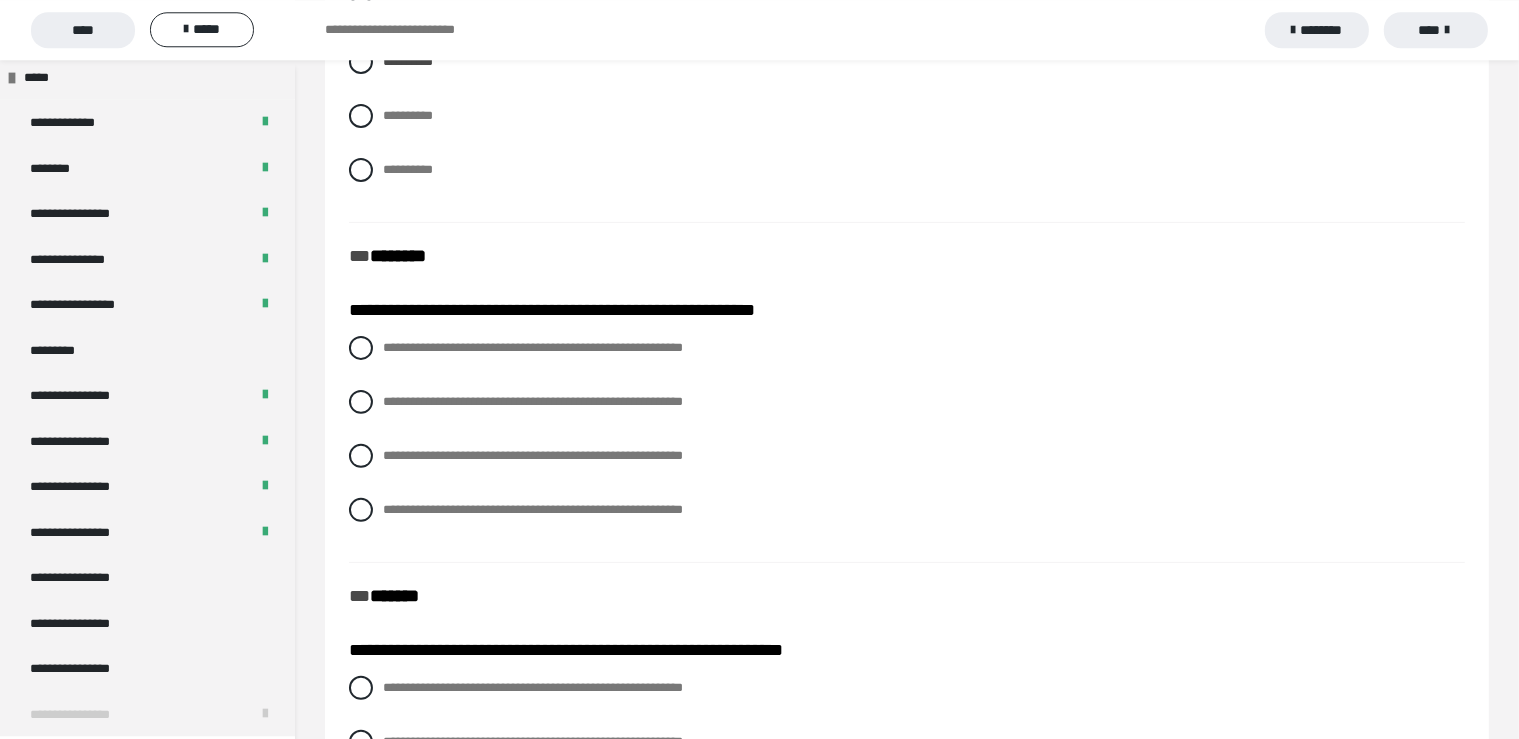 scroll, scrollTop: 556, scrollLeft: 0, axis: vertical 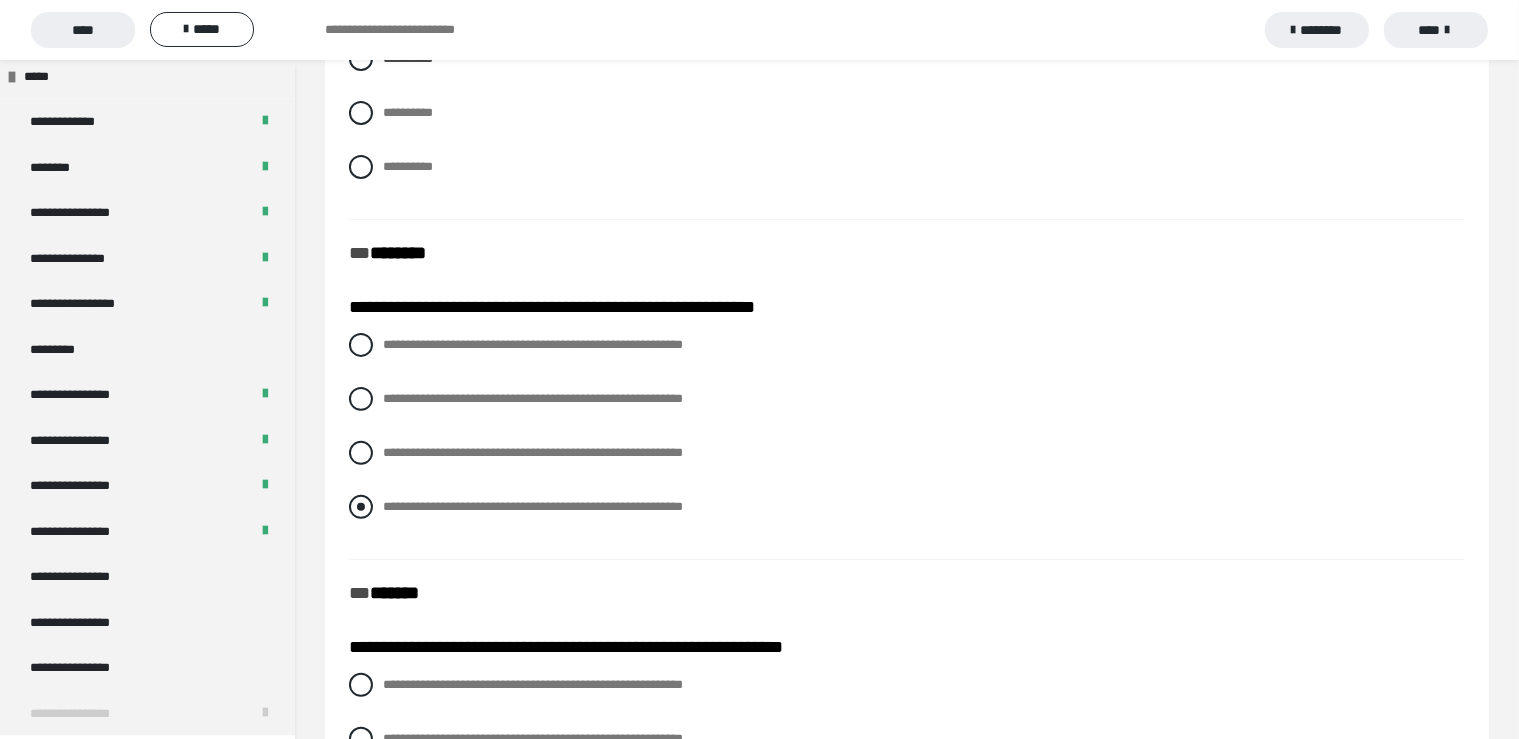click at bounding box center (361, 507) 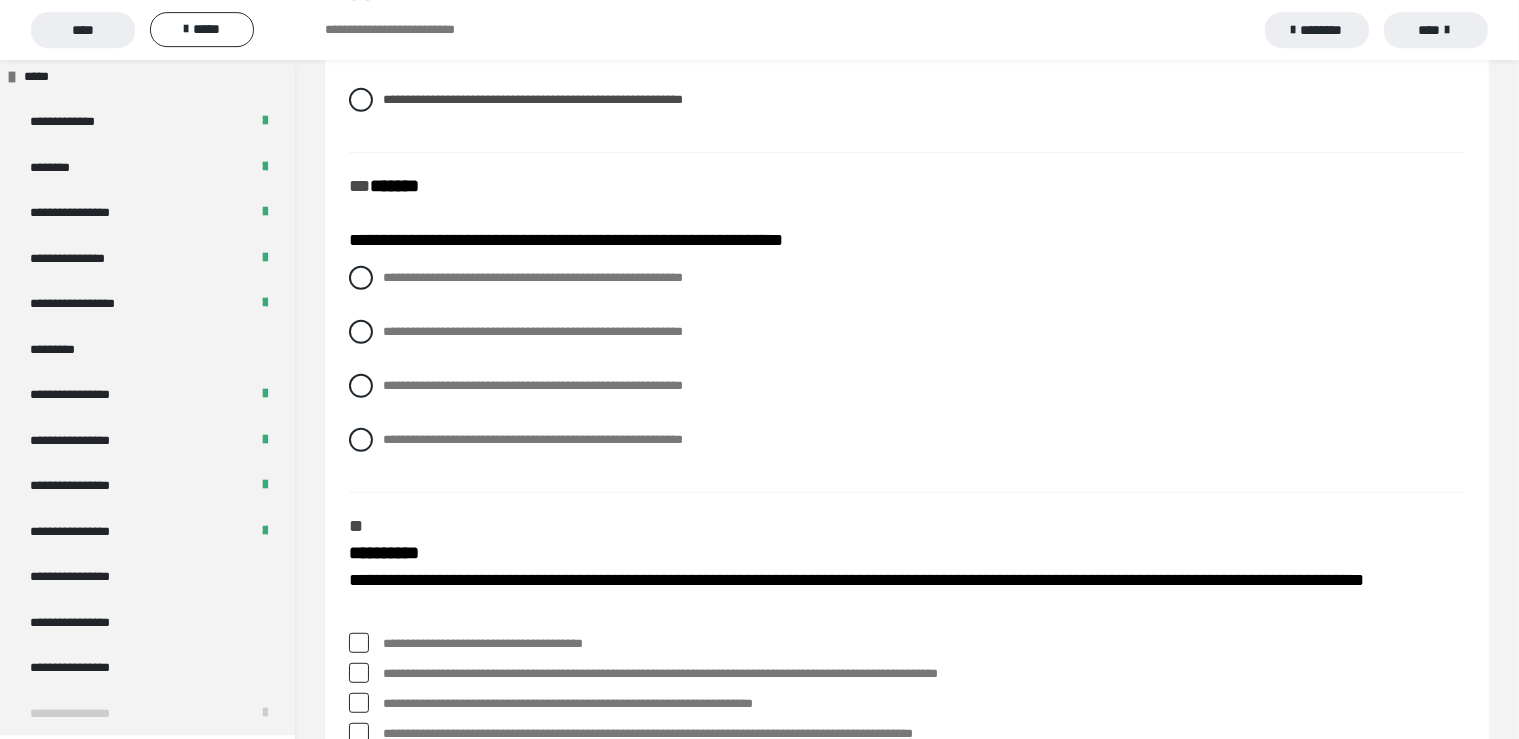 scroll, scrollTop: 966, scrollLeft: 0, axis: vertical 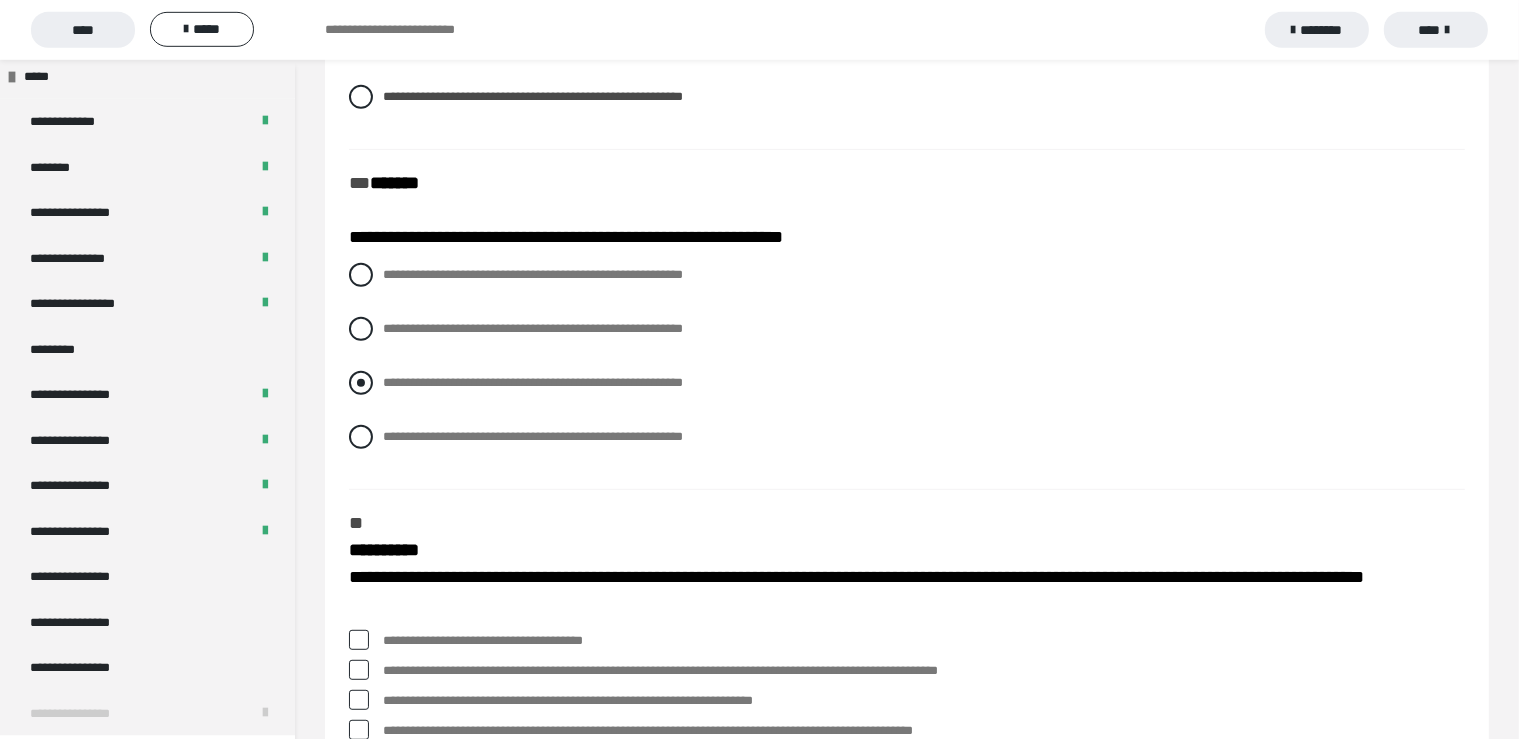 click at bounding box center [361, 383] 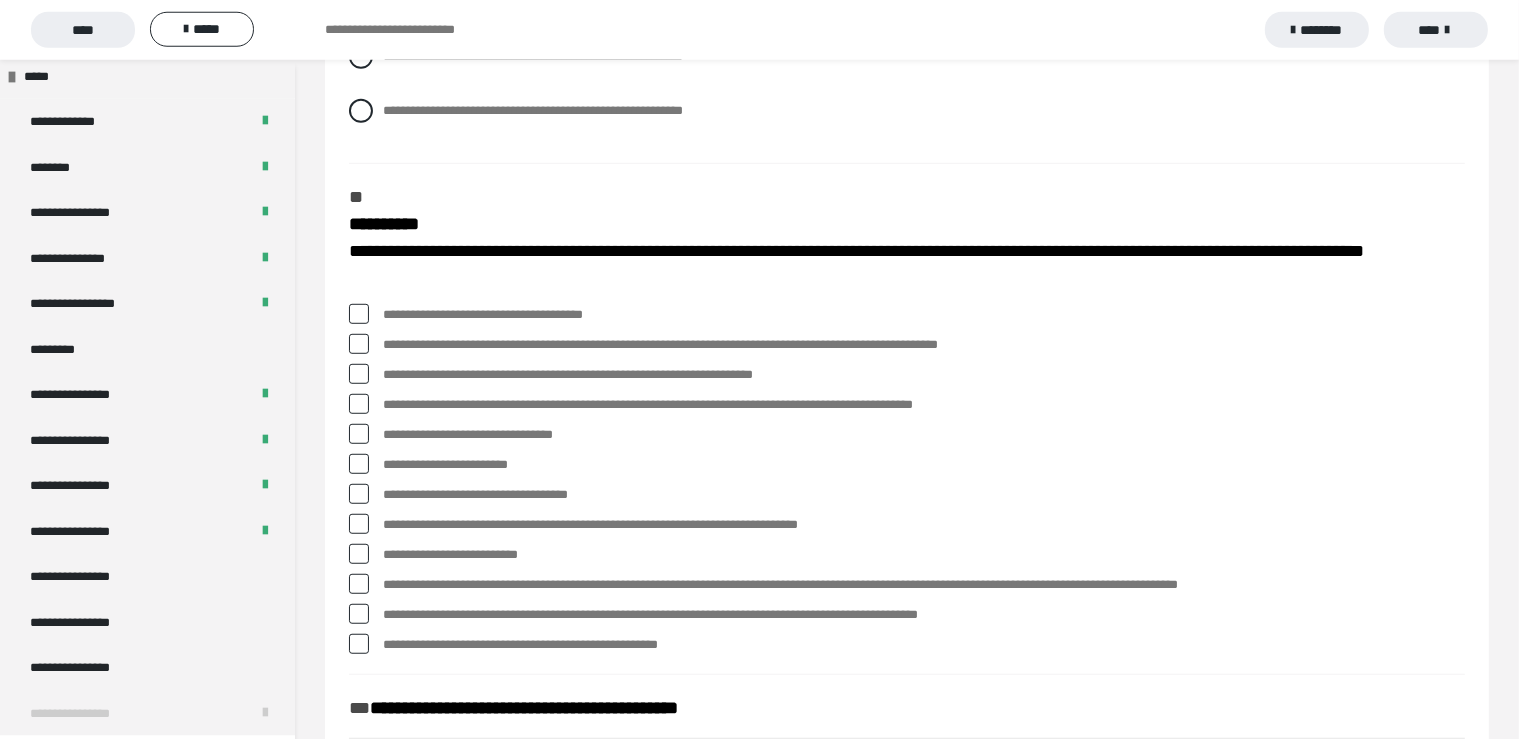 scroll, scrollTop: 1299, scrollLeft: 0, axis: vertical 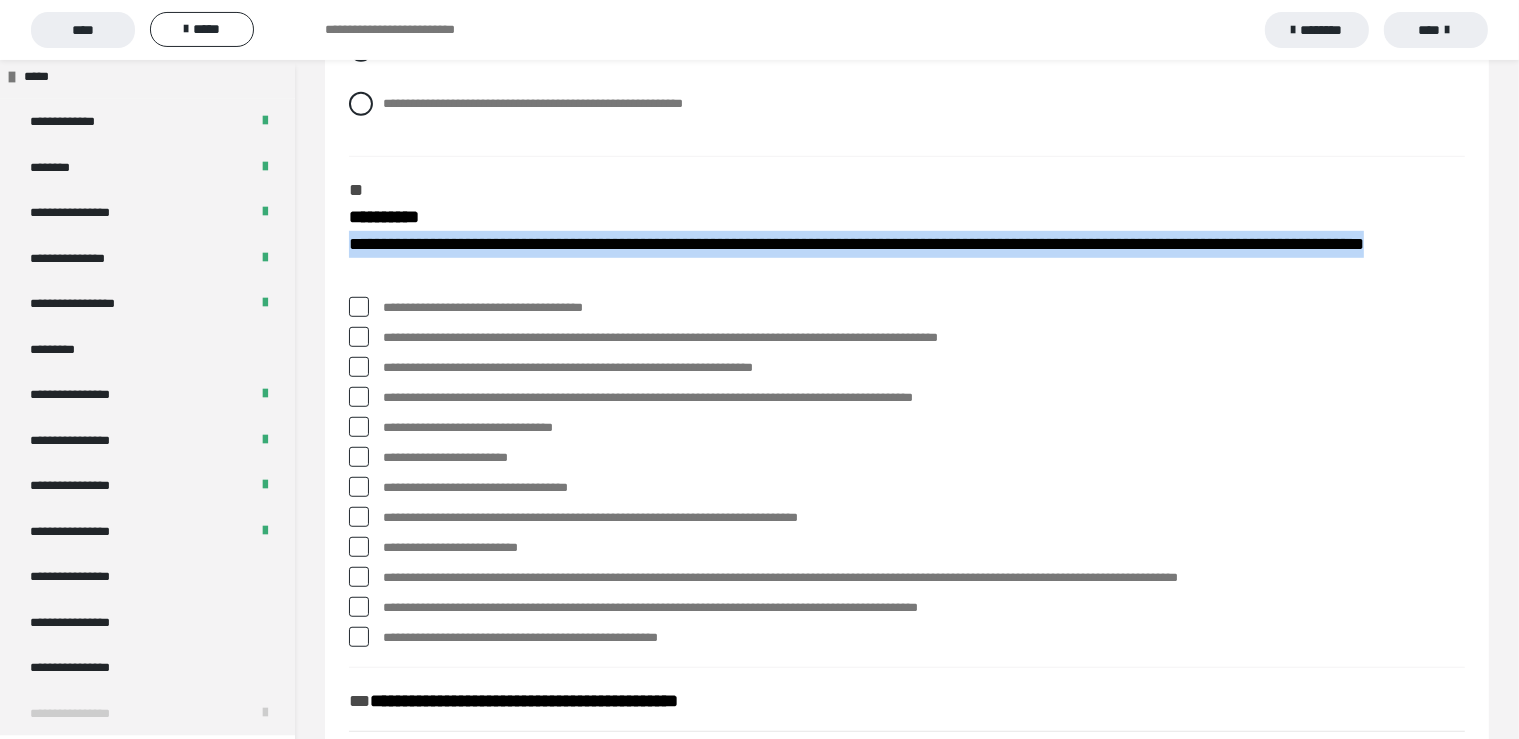 drag, startPoint x: 407, startPoint y: 276, endPoint x: 342, endPoint y: 252, distance: 69.289246 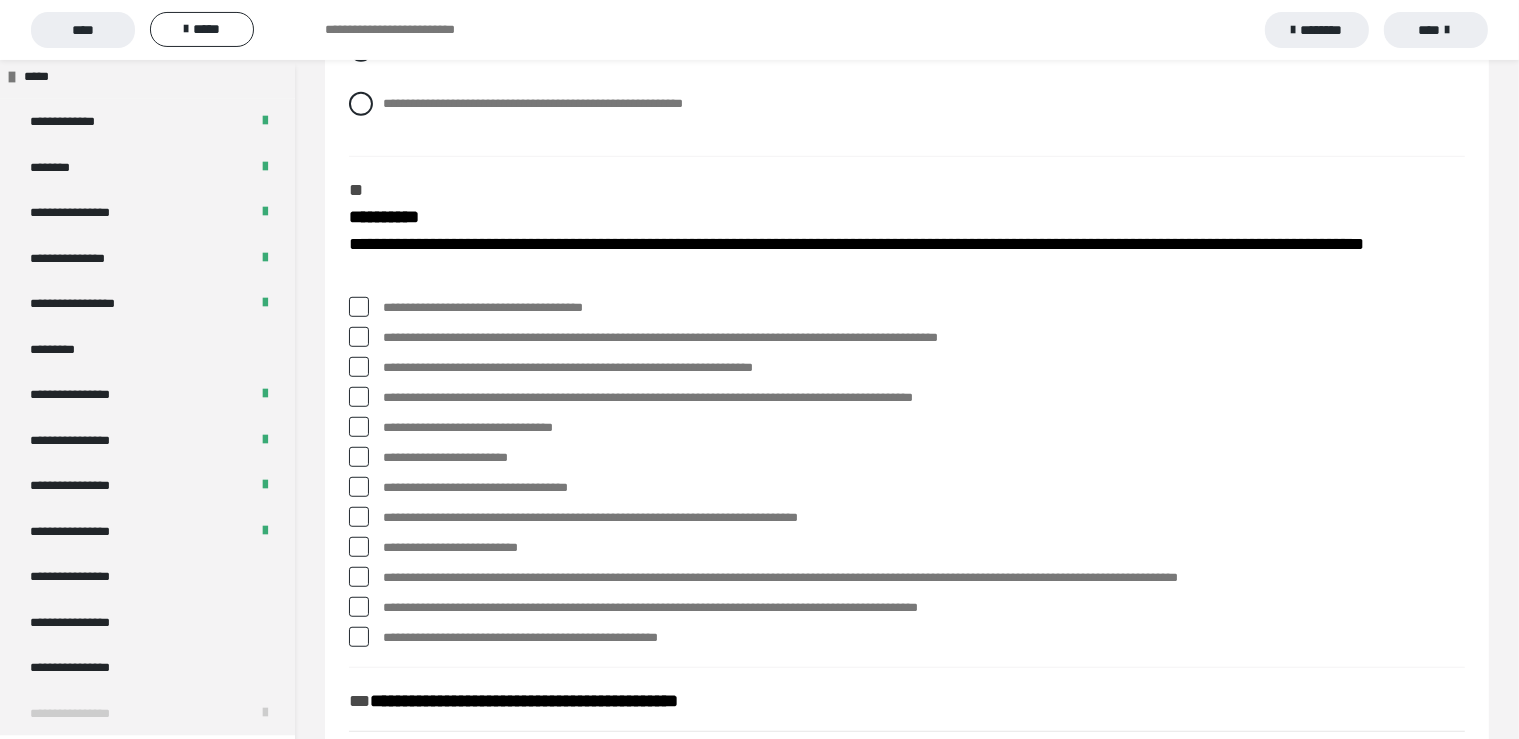 click on "**********" at bounding box center (907, 232) 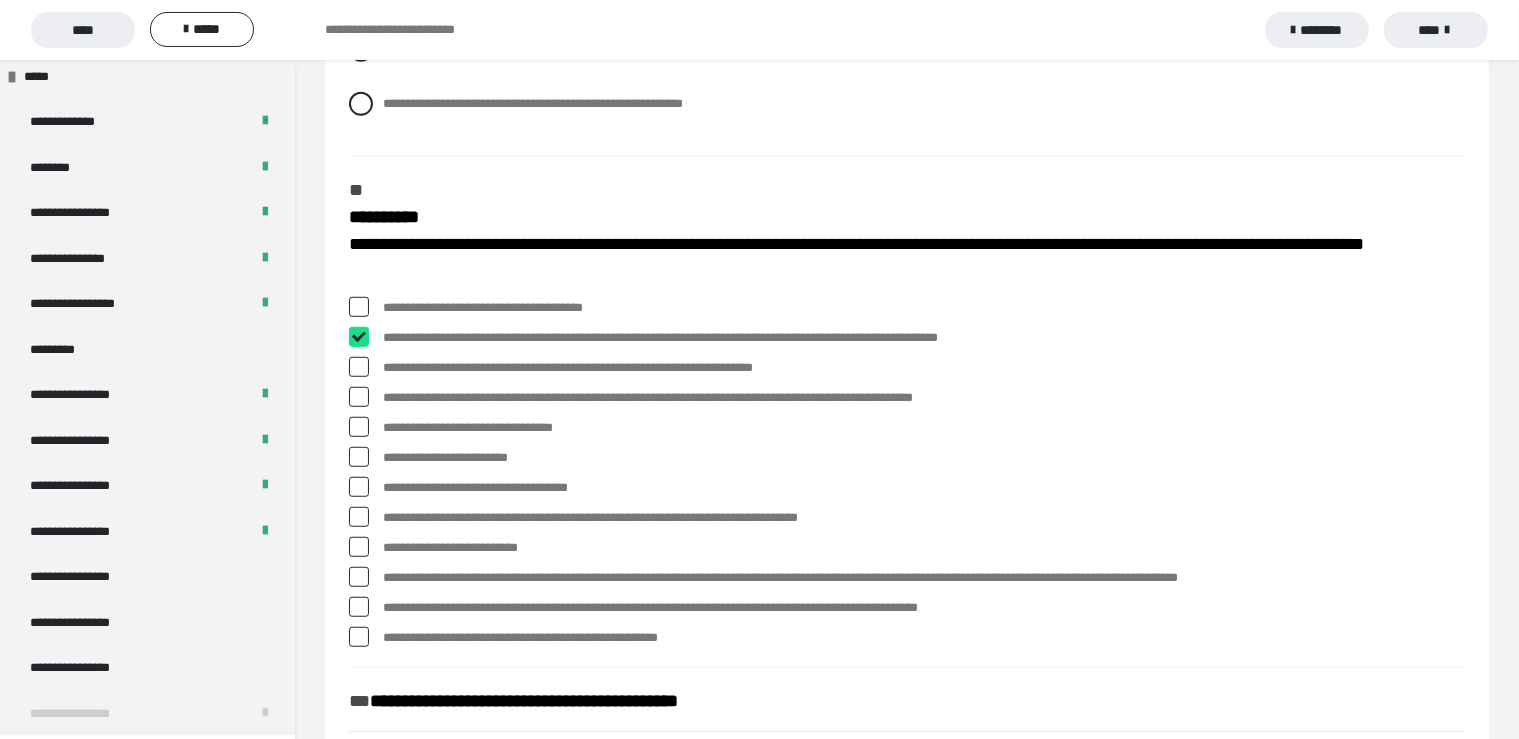 checkbox on "****" 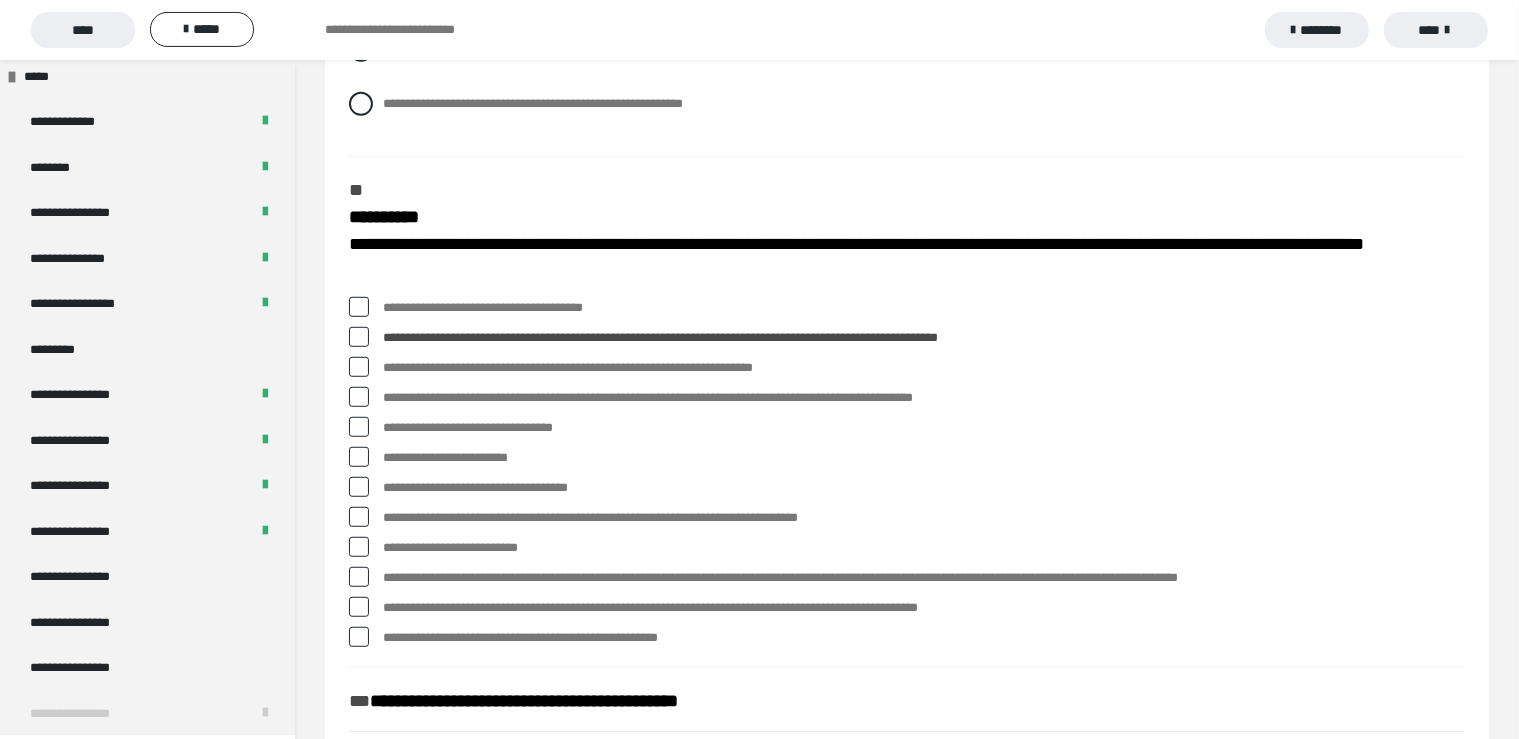 click at bounding box center [359, 397] 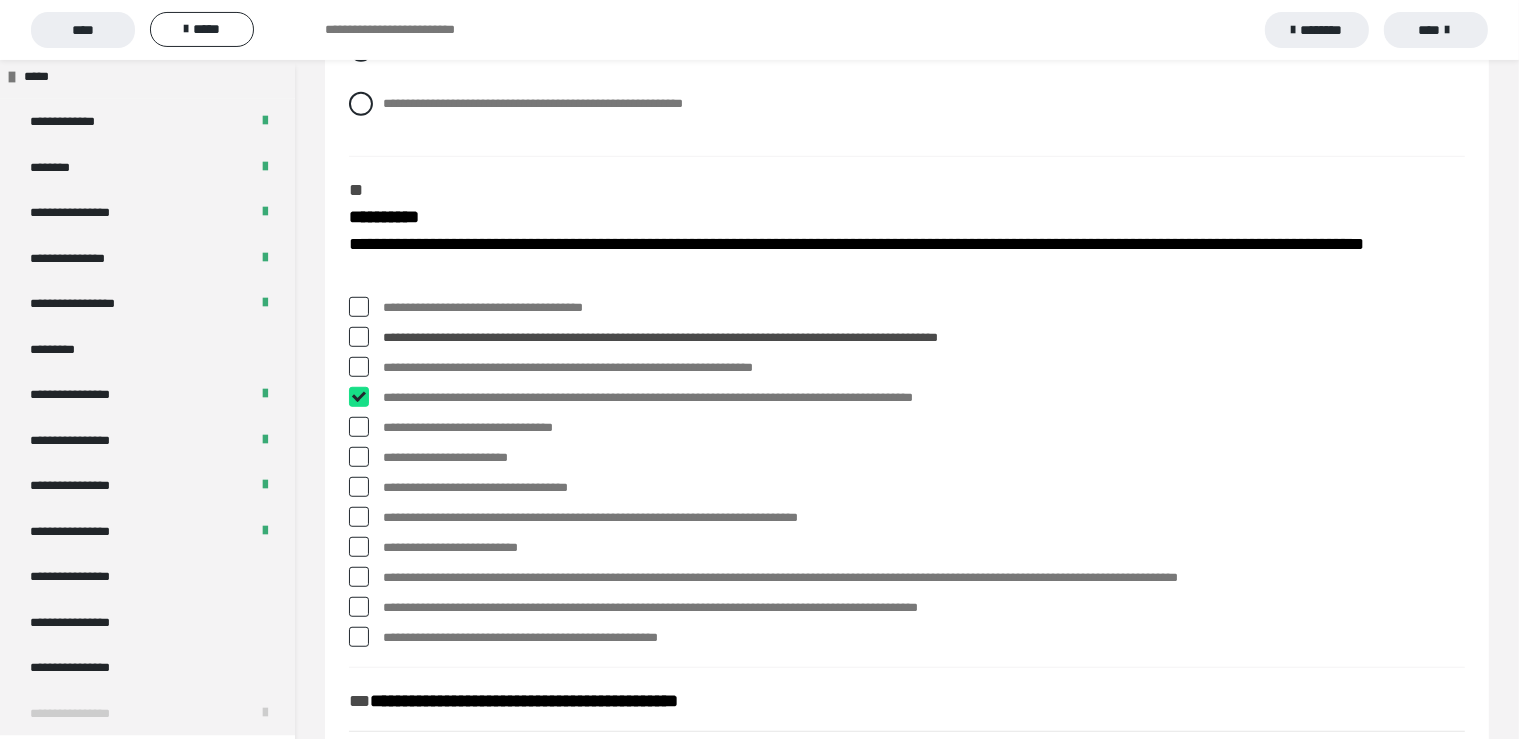 checkbox on "****" 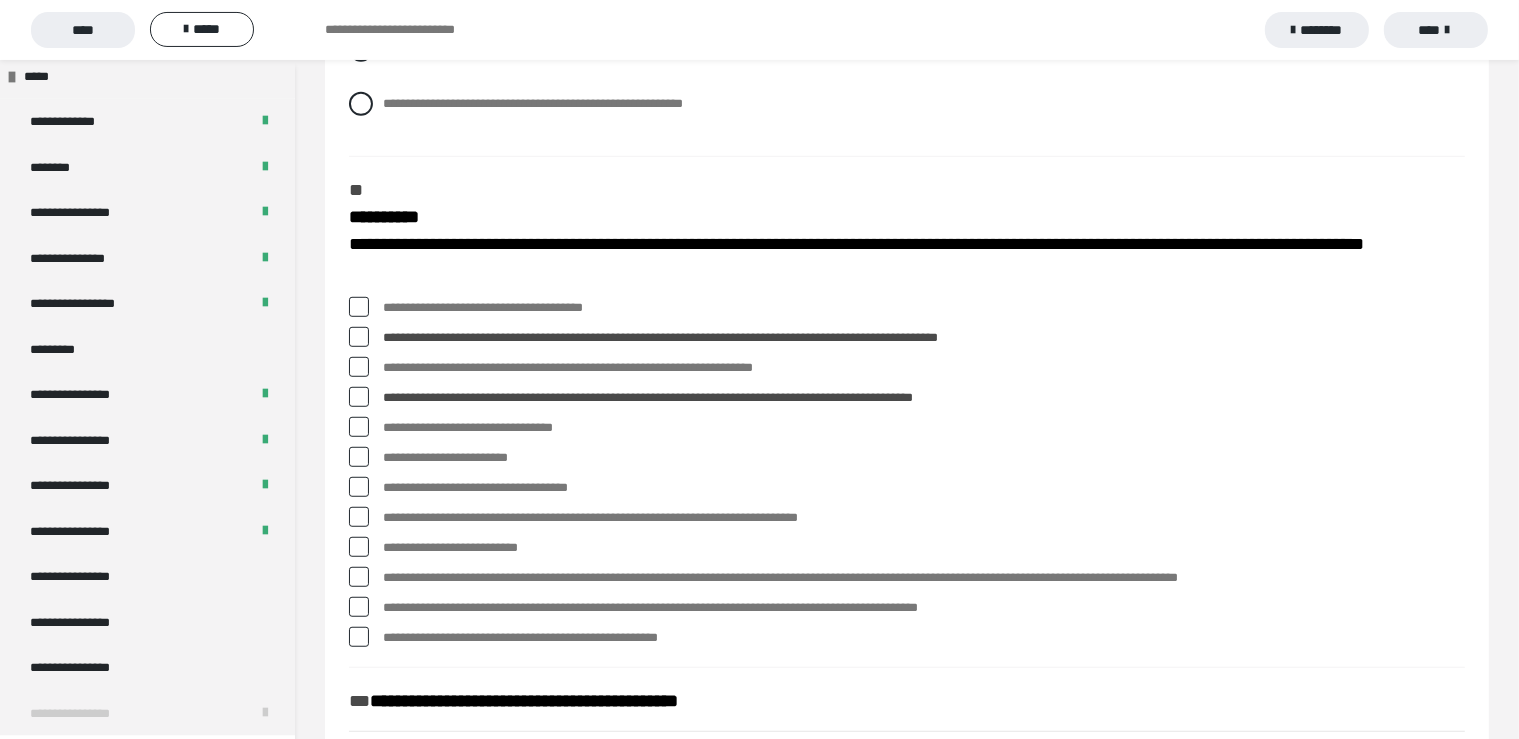 click at bounding box center [359, 487] 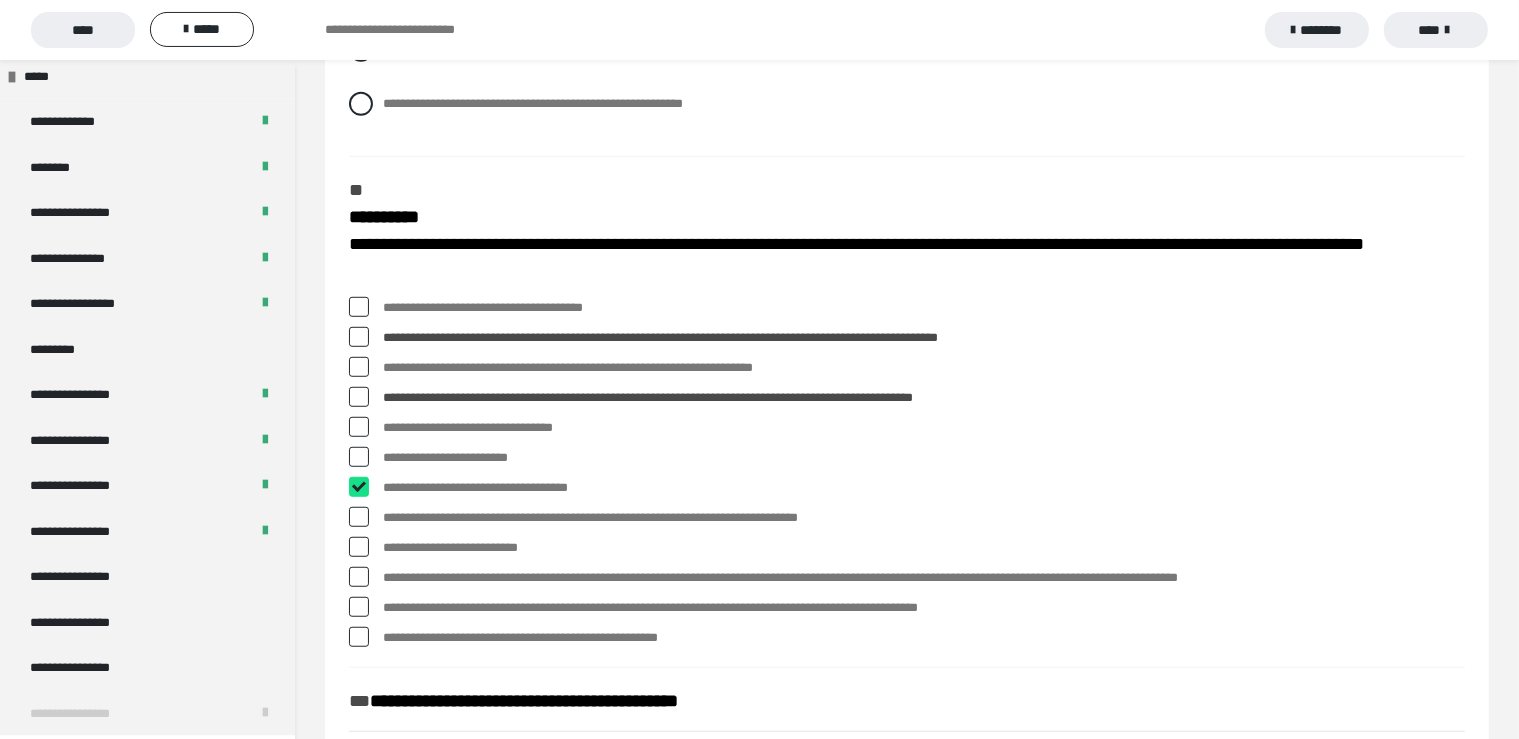 checkbox on "****" 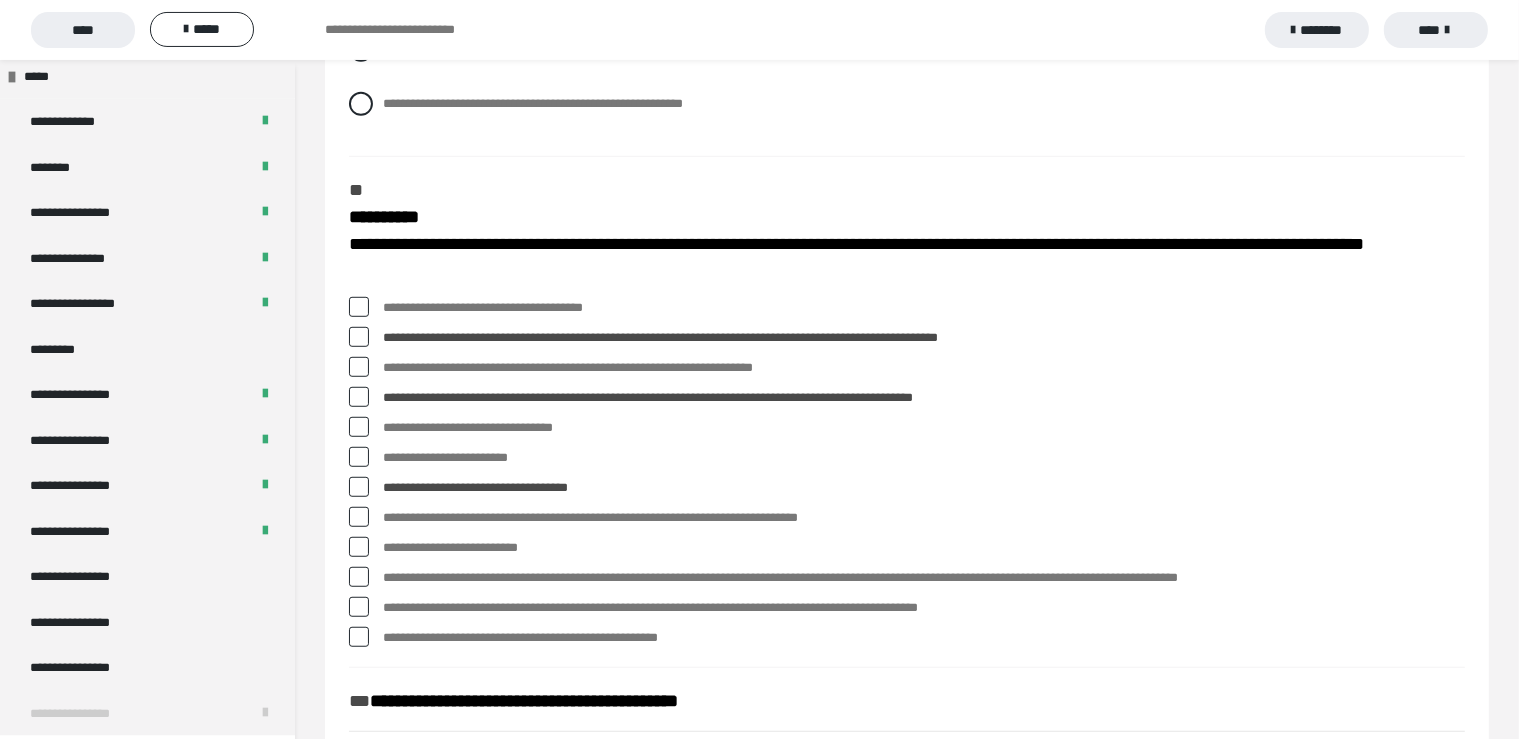 click at bounding box center [359, 517] 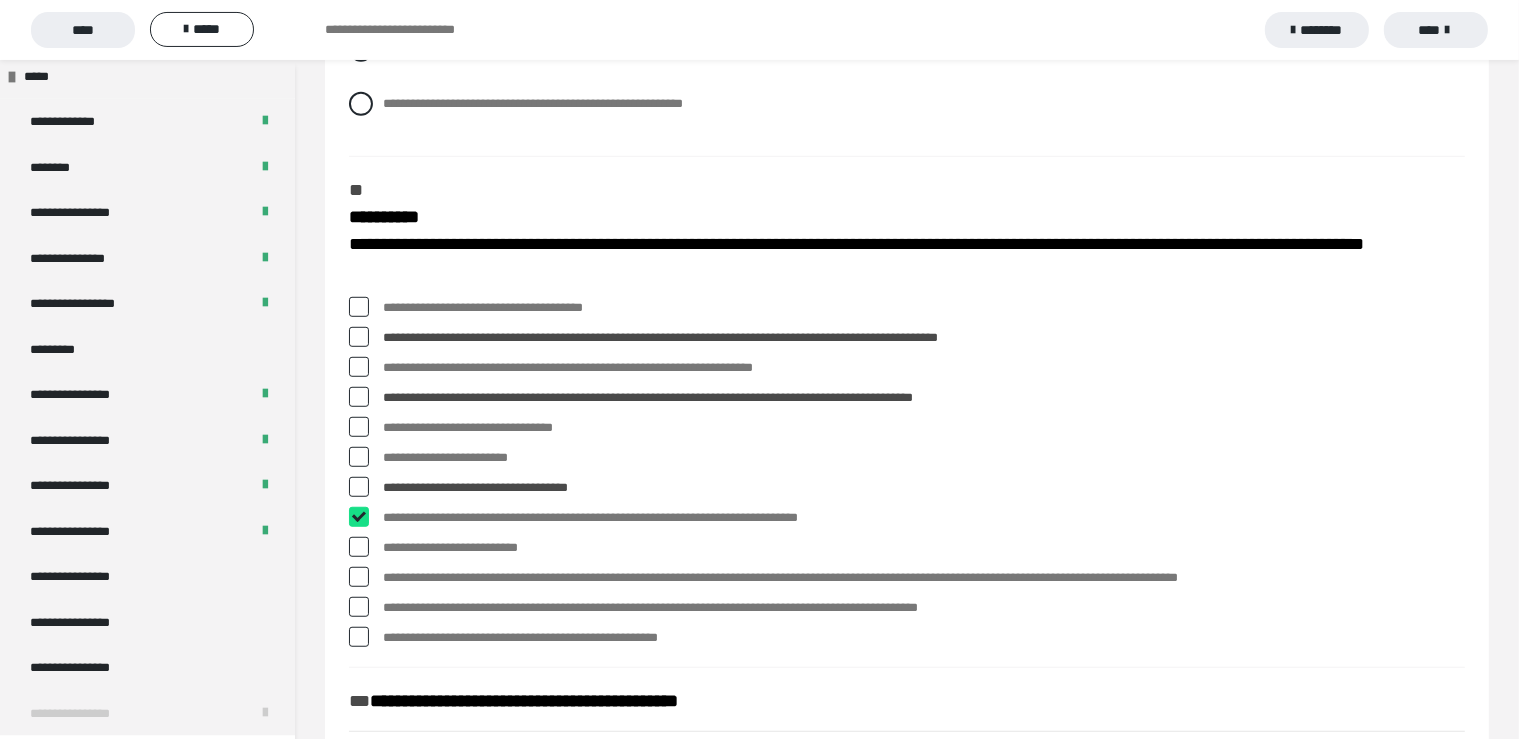 checkbox on "****" 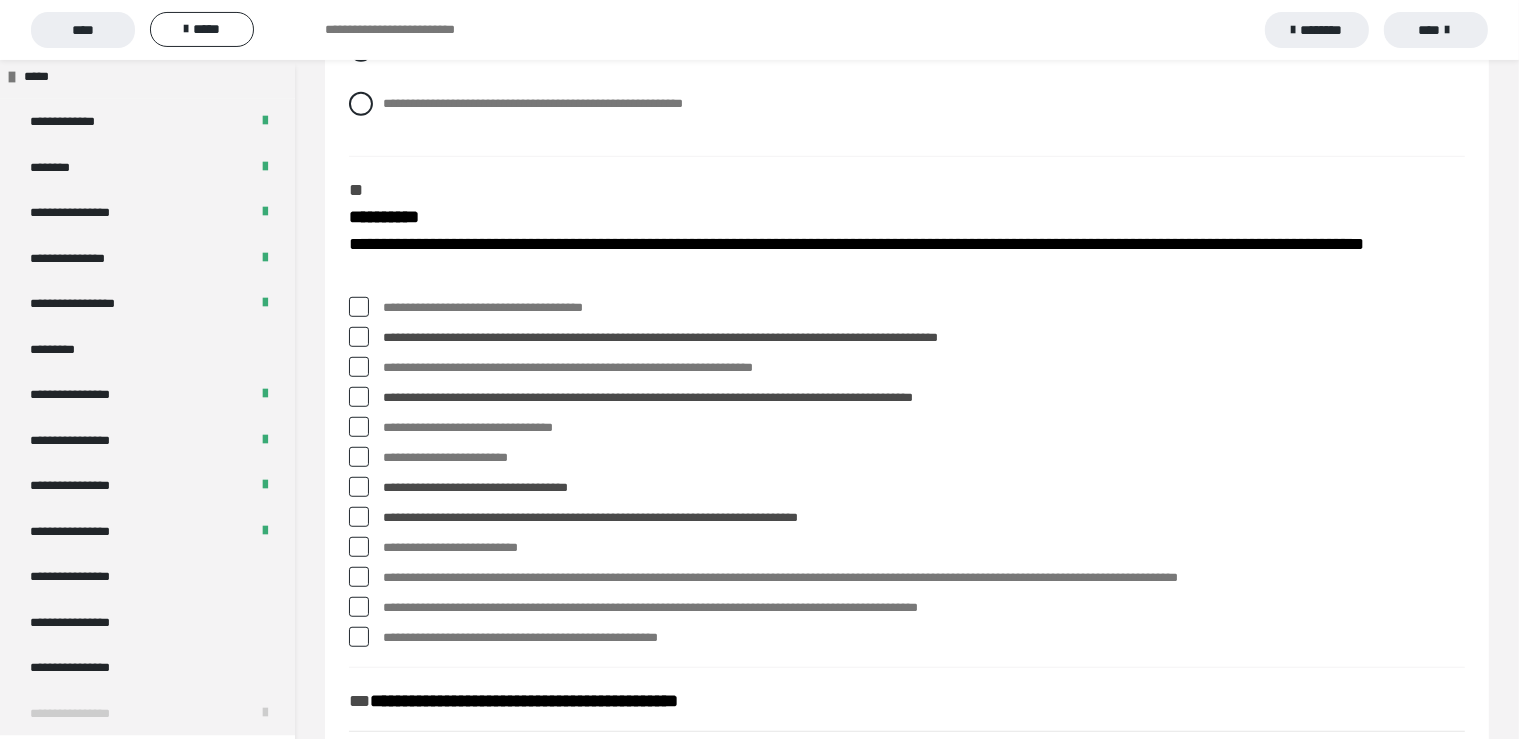 click at bounding box center [359, 547] 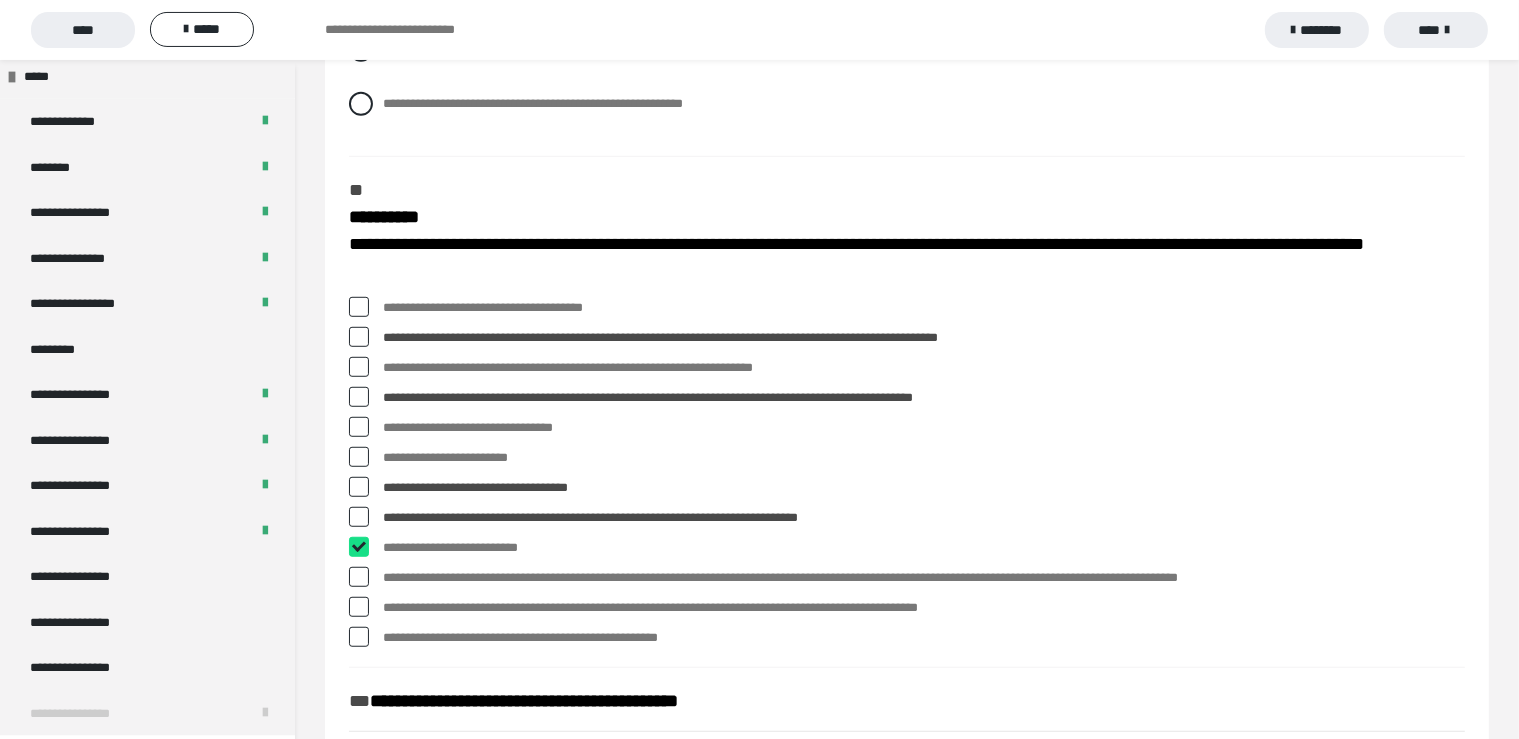 checkbox on "****" 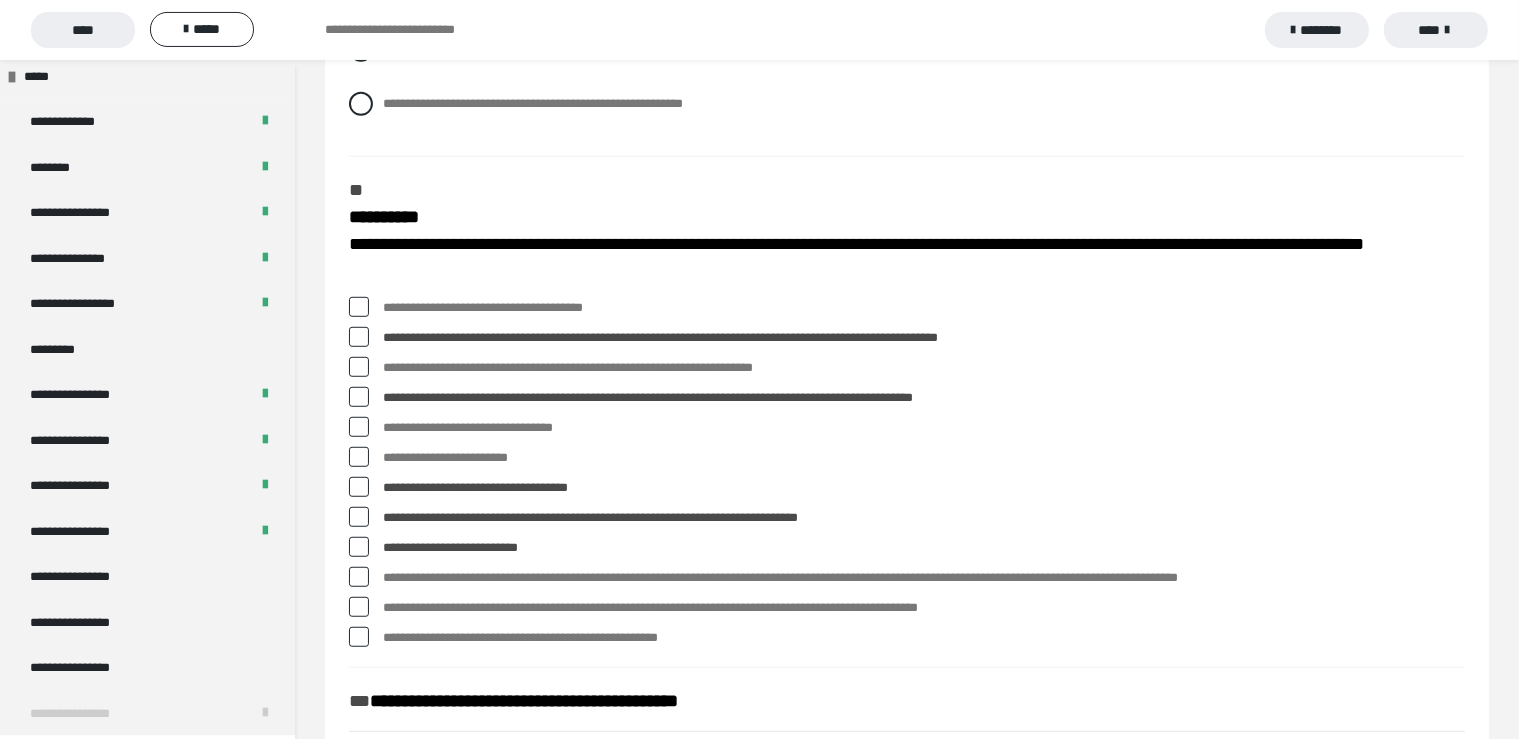 click at bounding box center [359, 577] 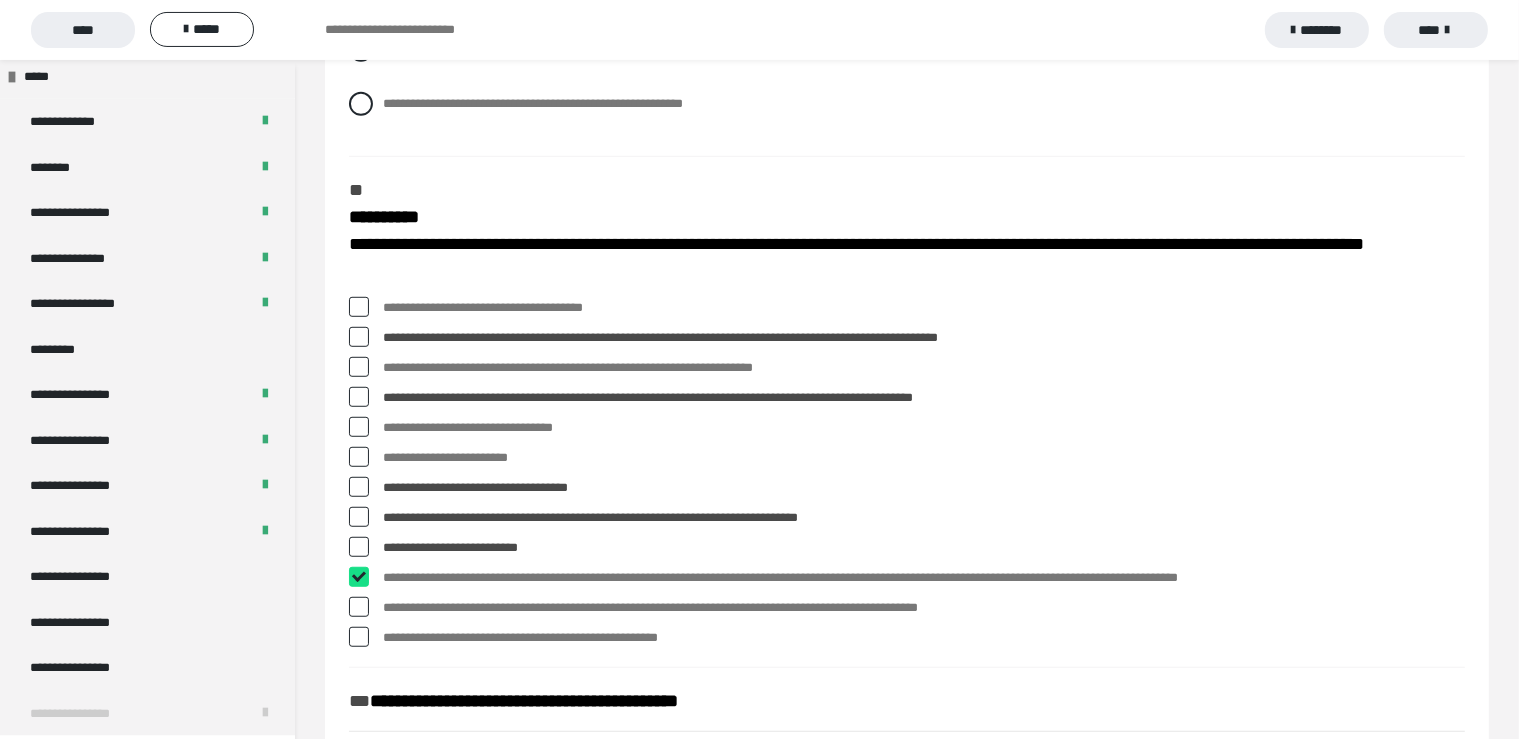 checkbox on "****" 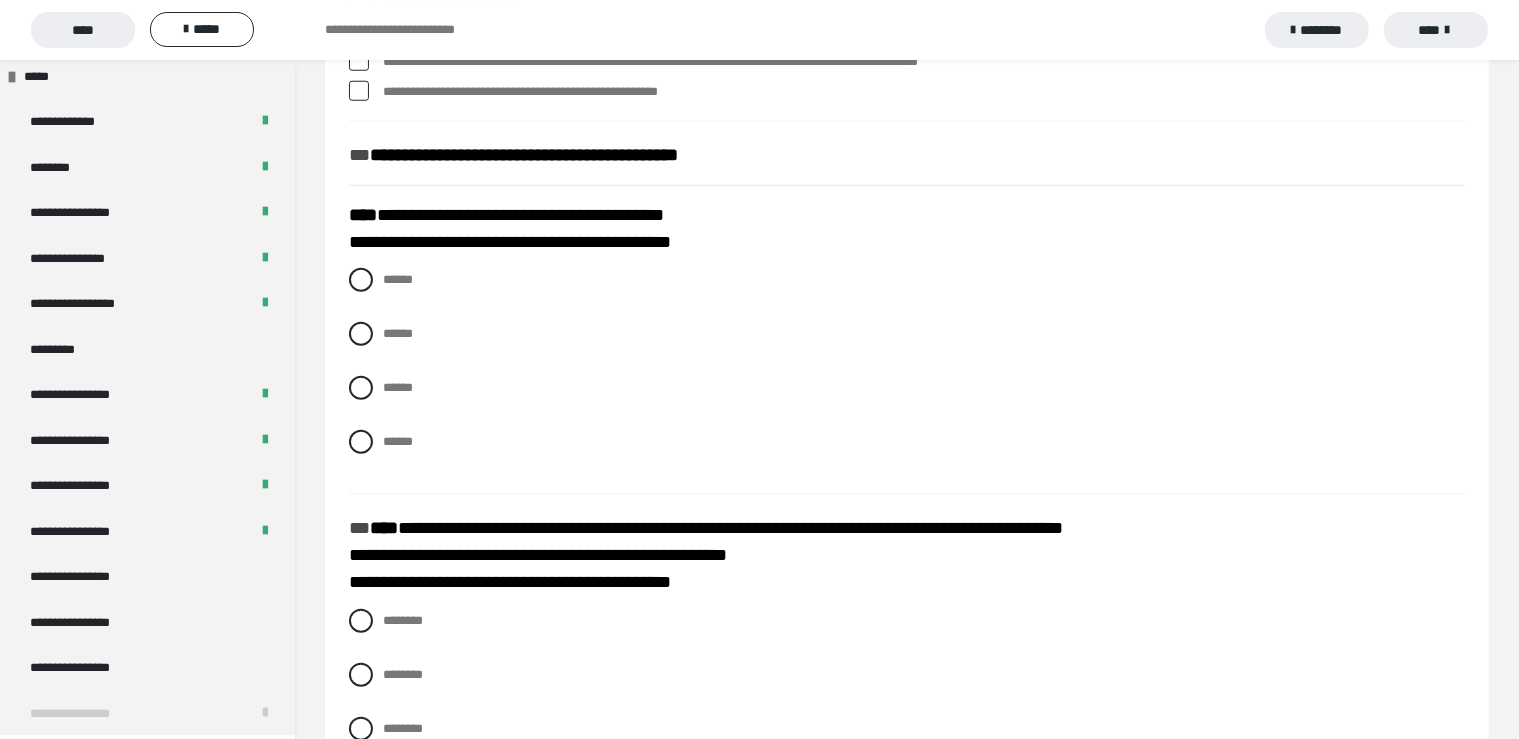 scroll, scrollTop: 1848, scrollLeft: 0, axis: vertical 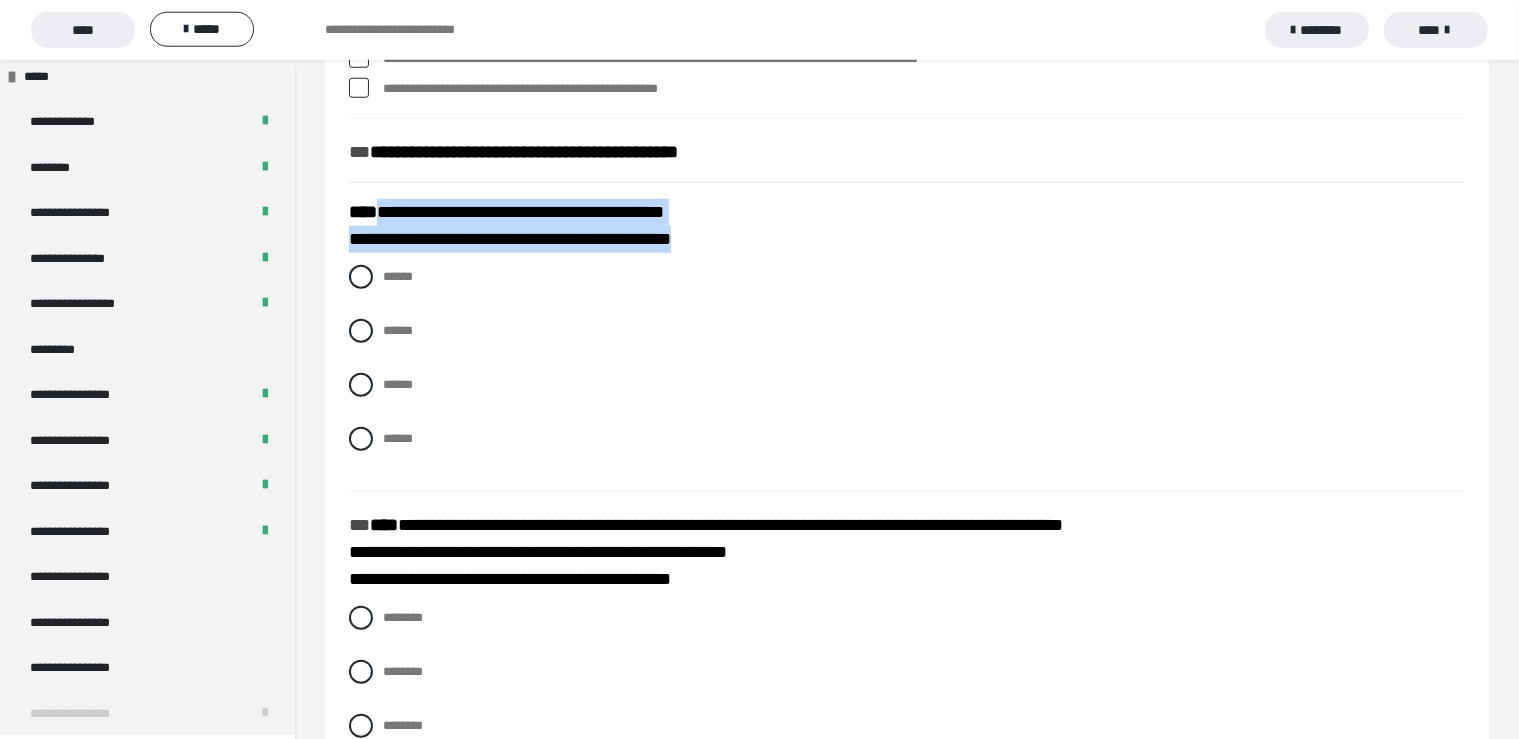 drag, startPoint x: 724, startPoint y: 243, endPoint x: 381, endPoint y: 223, distance: 343.58258 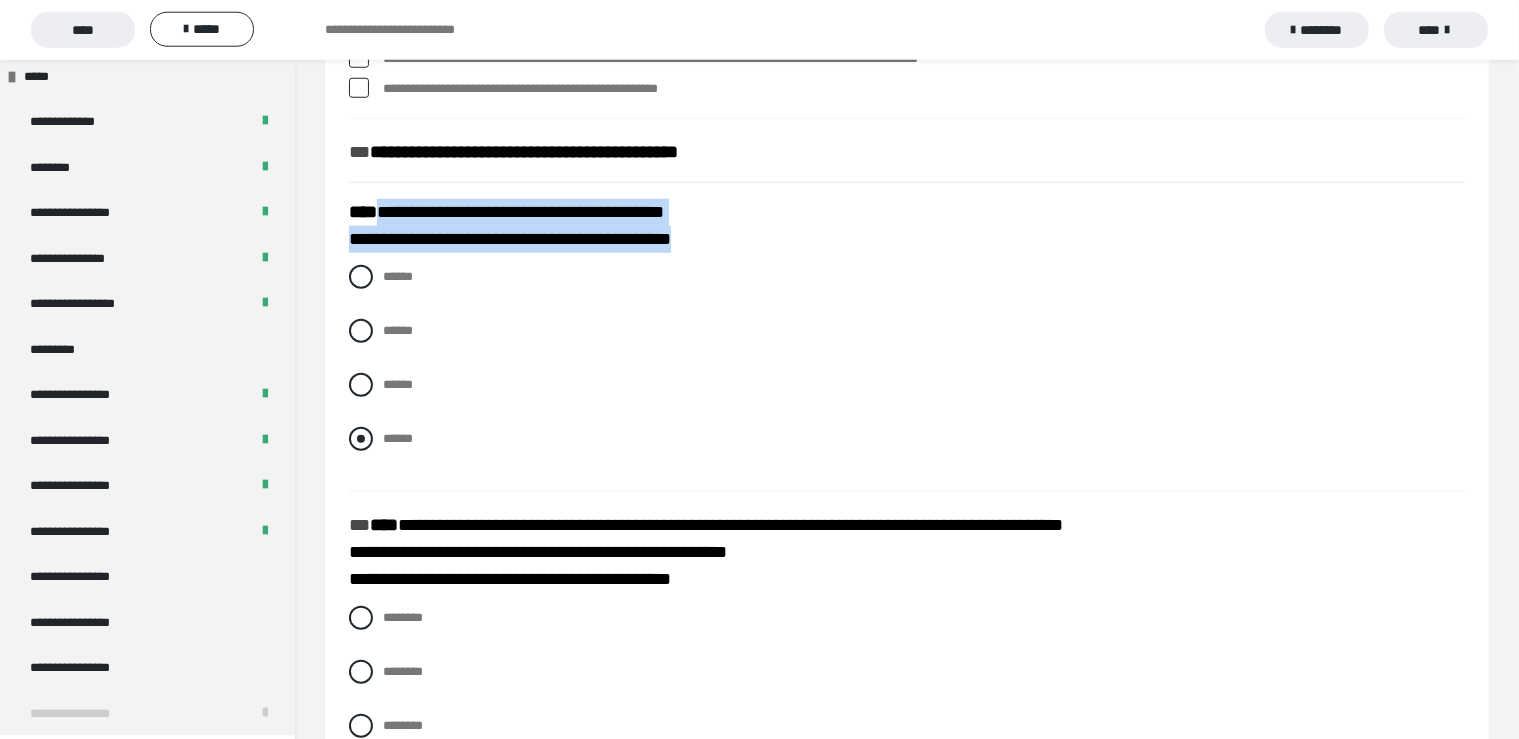 click at bounding box center (361, 439) 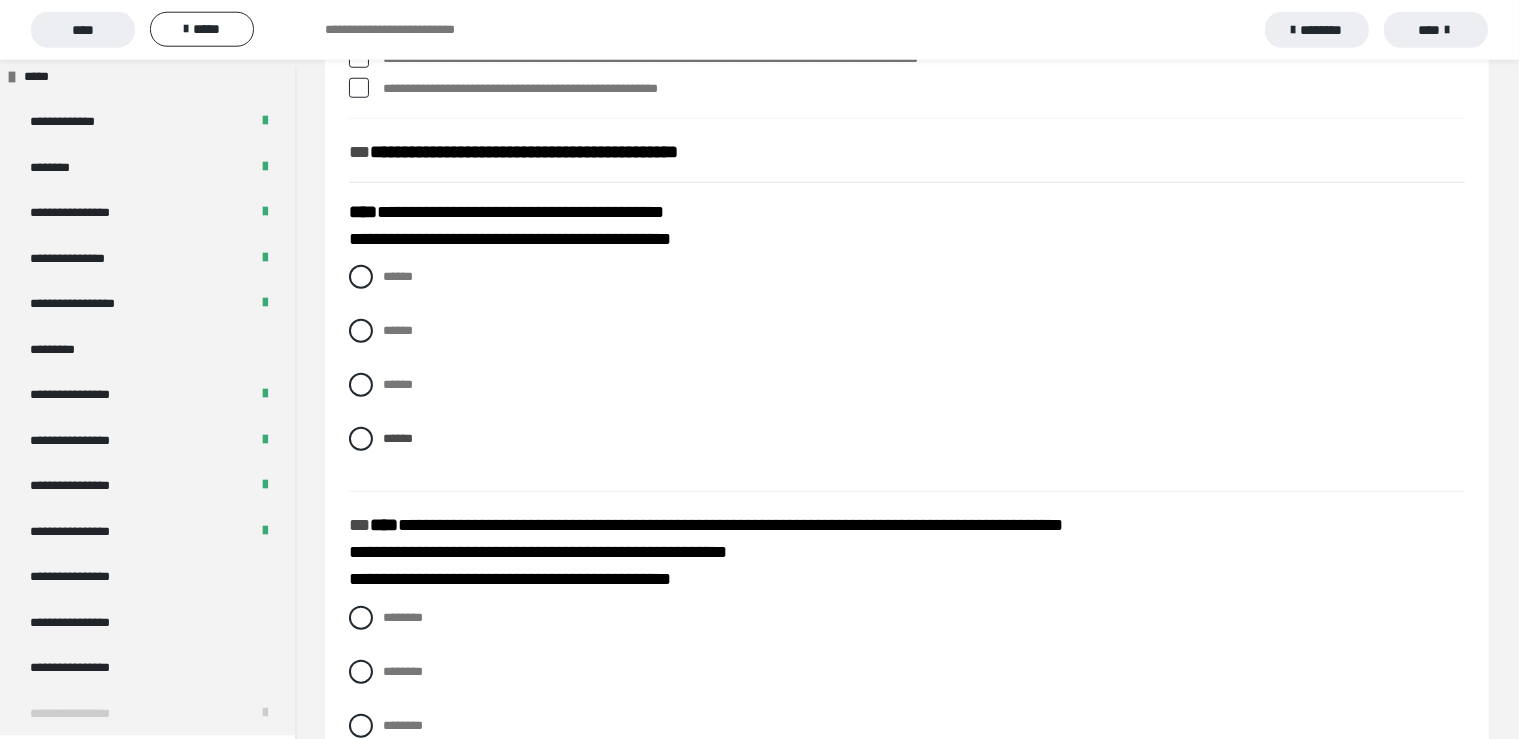 click on "****** ****** ****** ******" at bounding box center [907, 373] 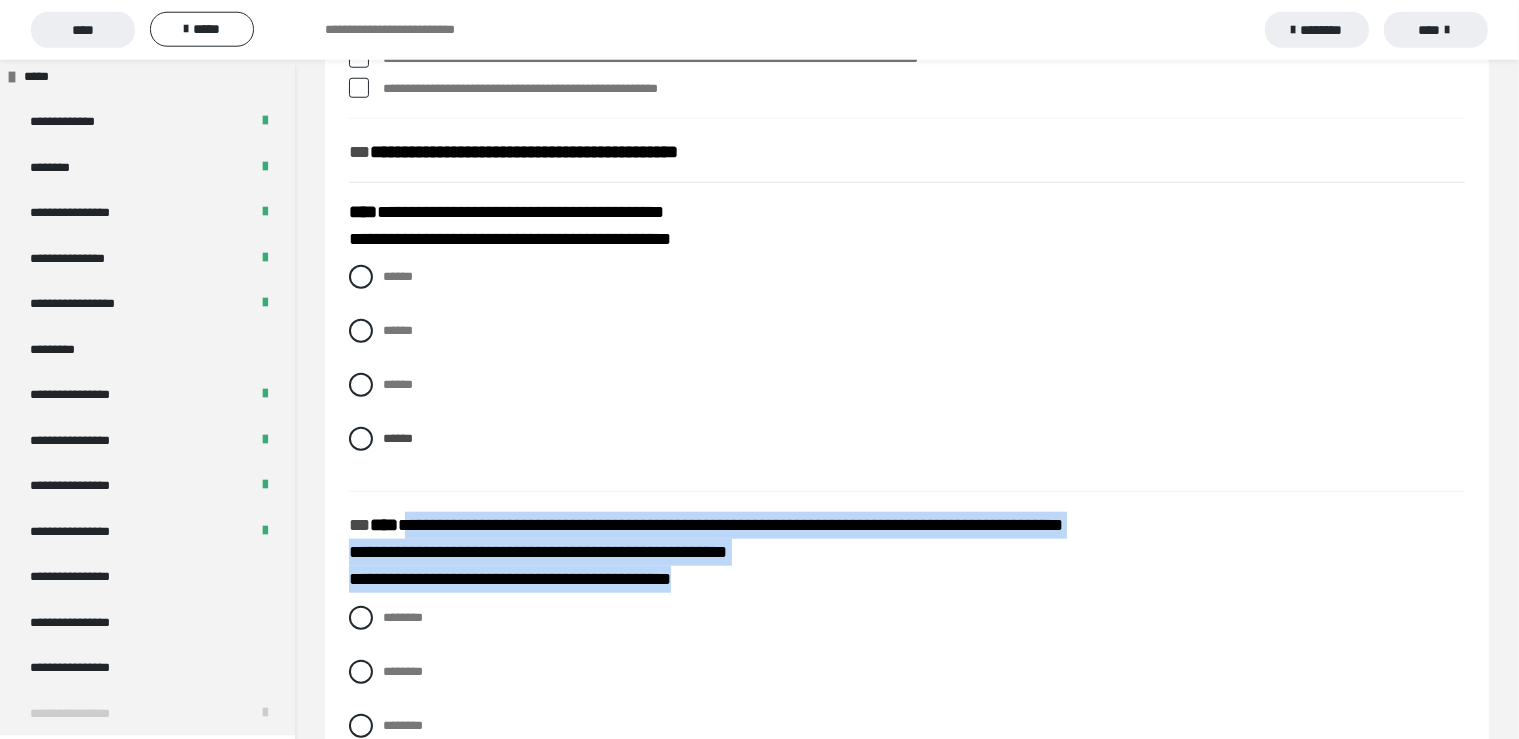 drag, startPoint x: 759, startPoint y: 595, endPoint x: 409, endPoint y: 524, distance: 357.1288 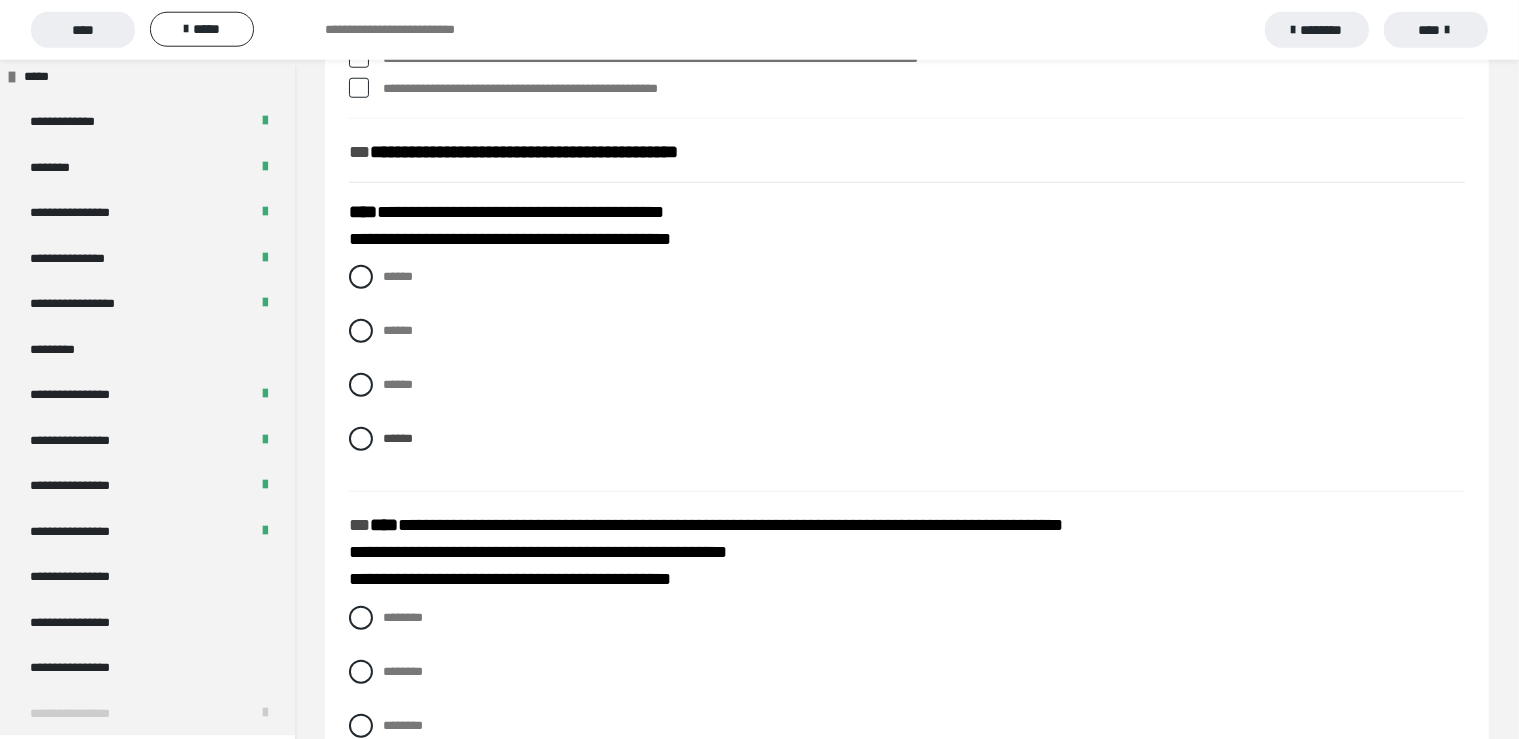 click on "******** ******** ******** ********" at bounding box center [907, 714] 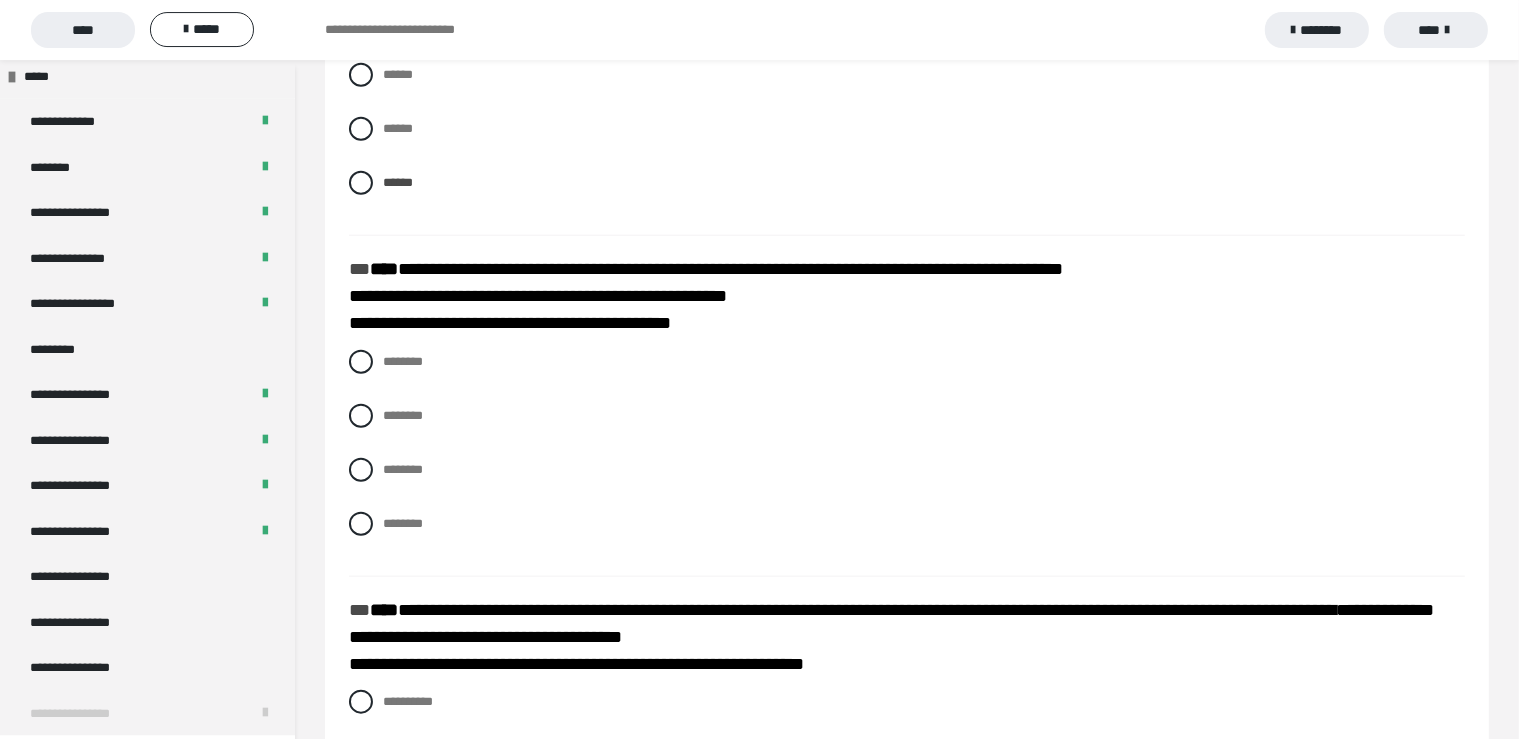 scroll, scrollTop: 2181, scrollLeft: 0, axis: vertical 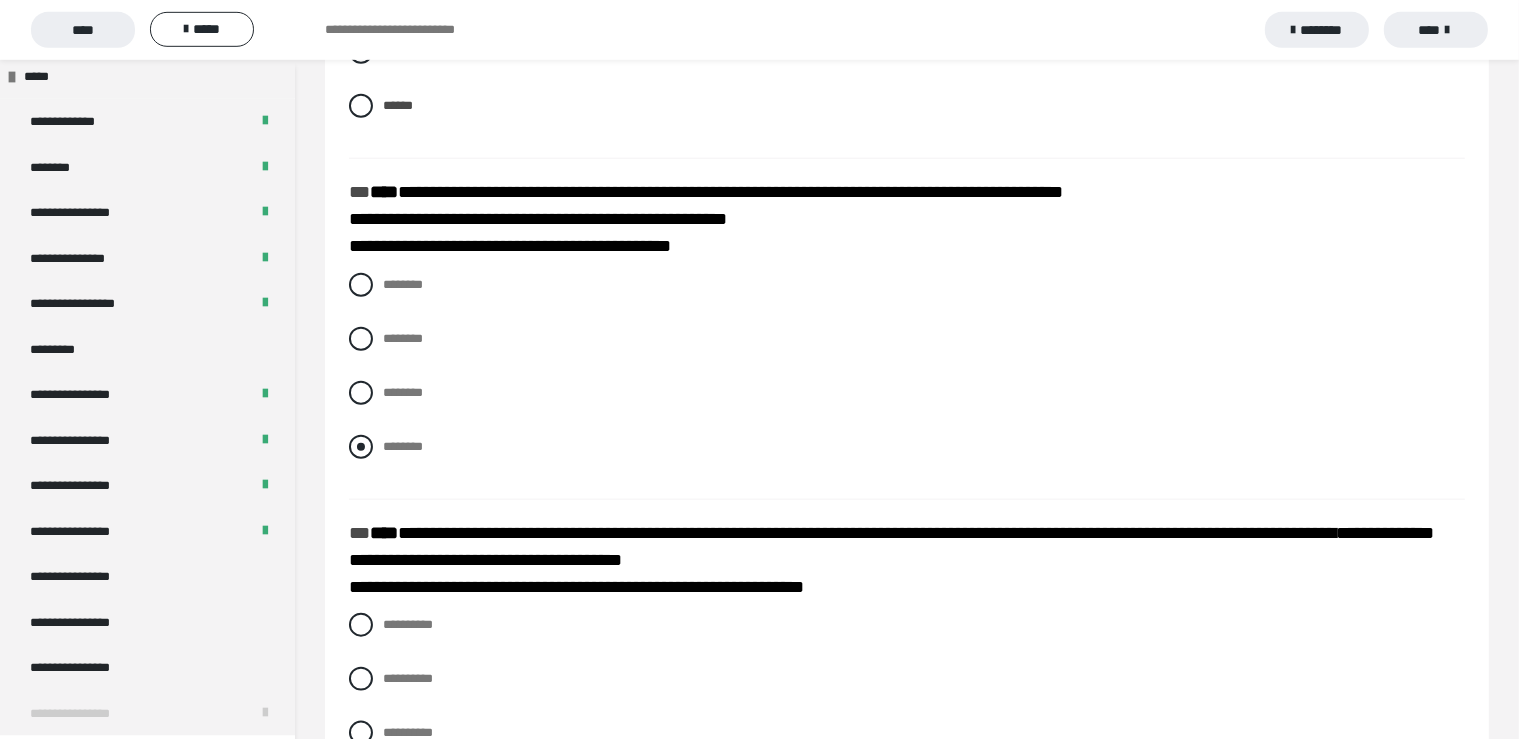 click at bounding box center (361, 447) 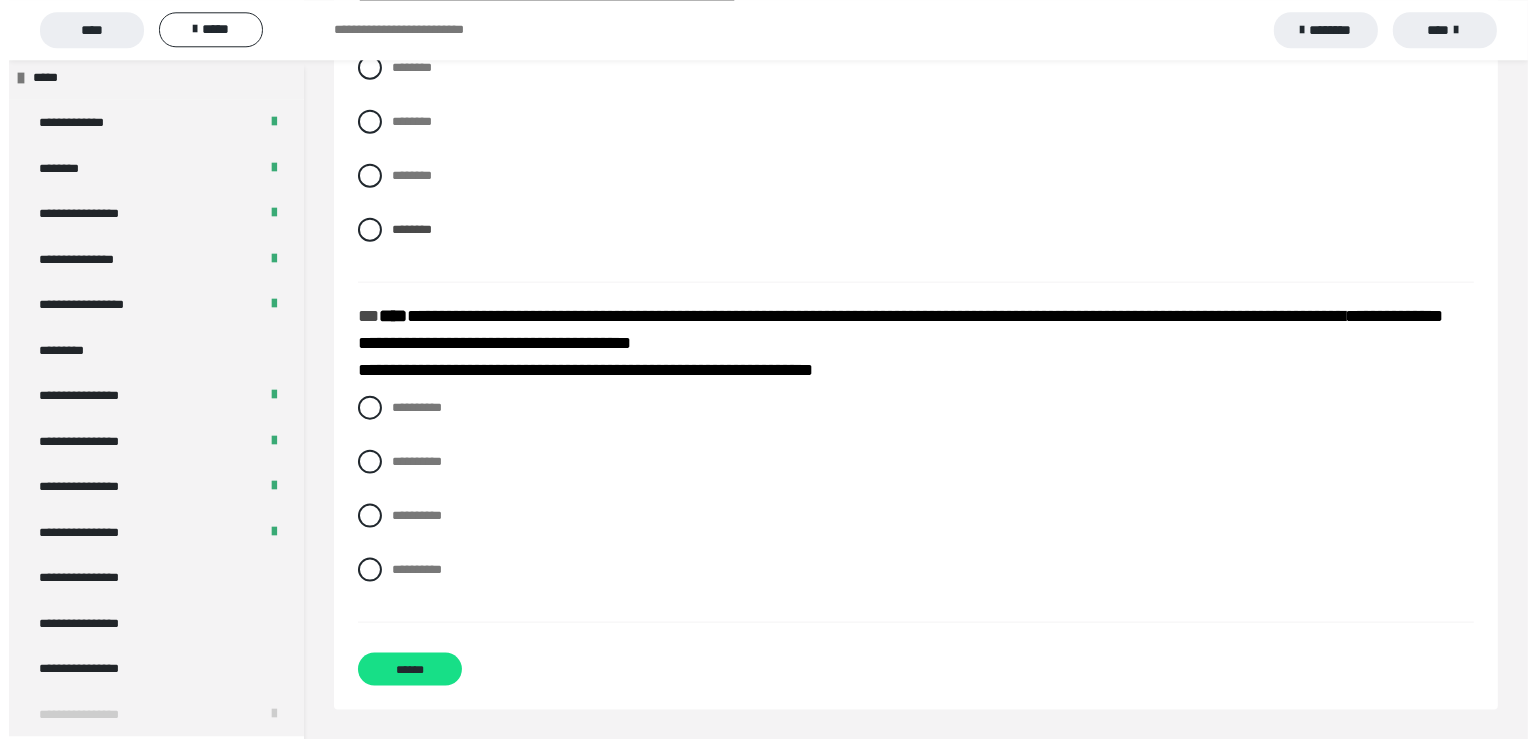 scroll, scrollTop: 2402, scrollLeft: 0, axis: vertical 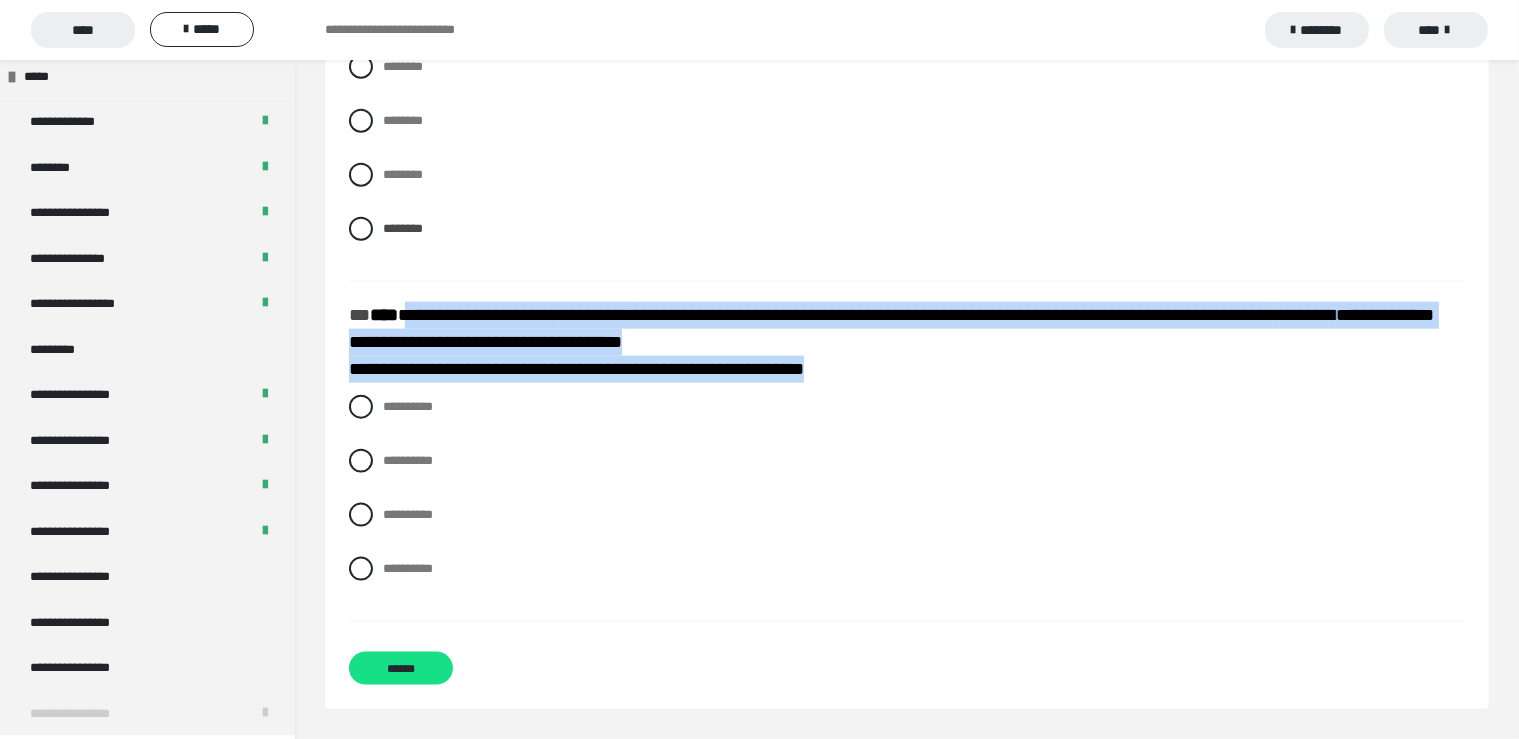 drag, startPoint x: 908, startPoint y: 374, endPoint x: 403, endPoint y: 306, distance: 509.55765 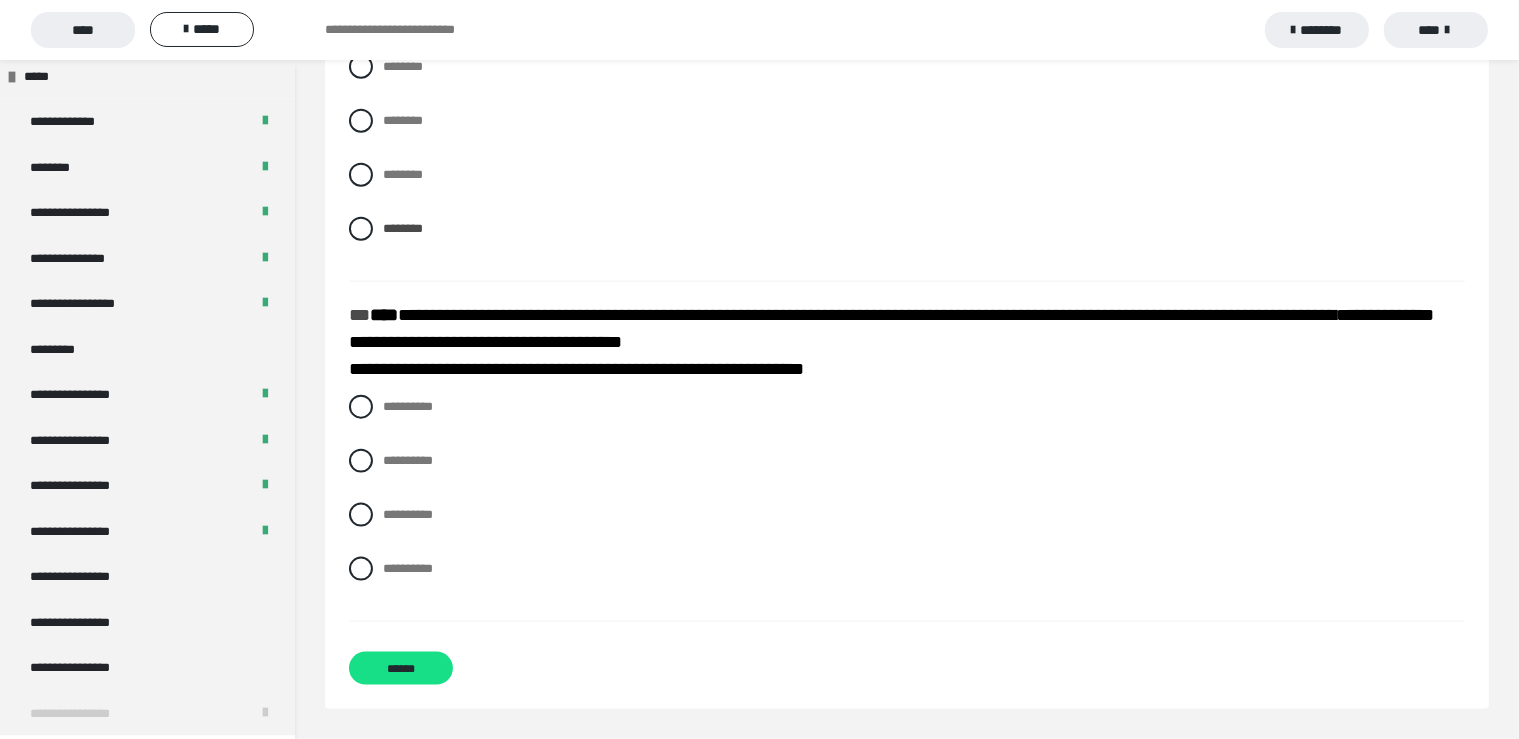 click on "**********" at bounding box center (907, 503) 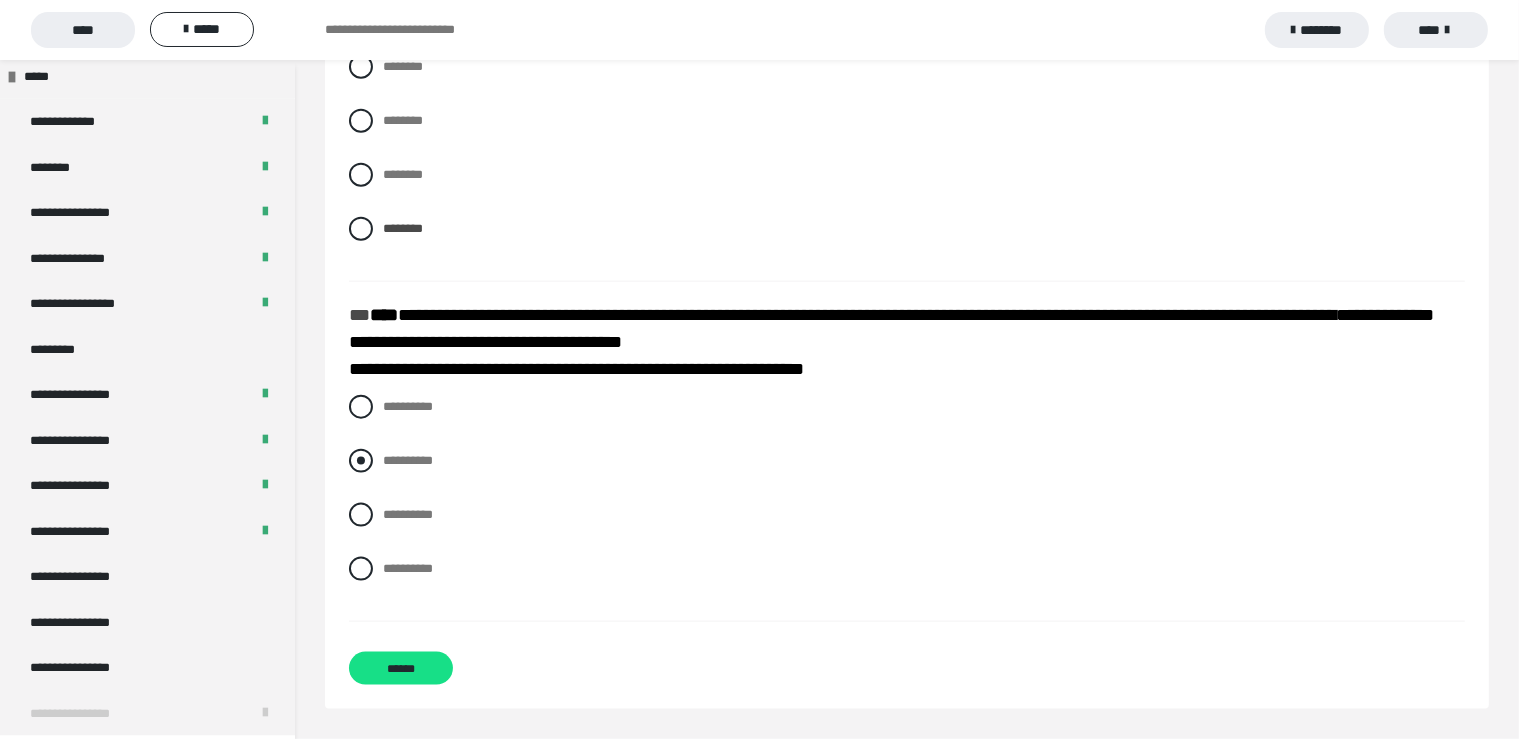 click on "**********" at bounding box center [907, 461] 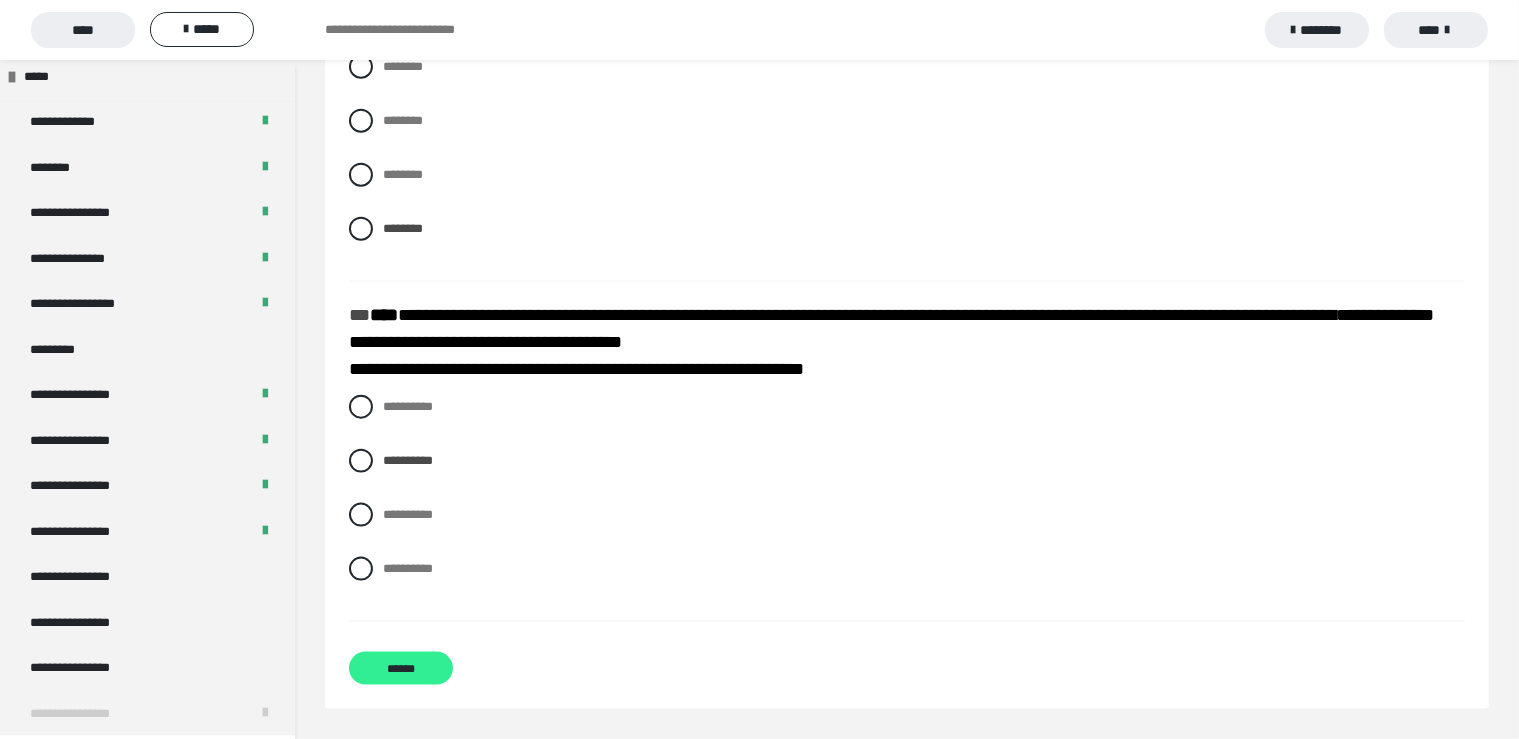 click on "******" at bounding box center [401, 668] 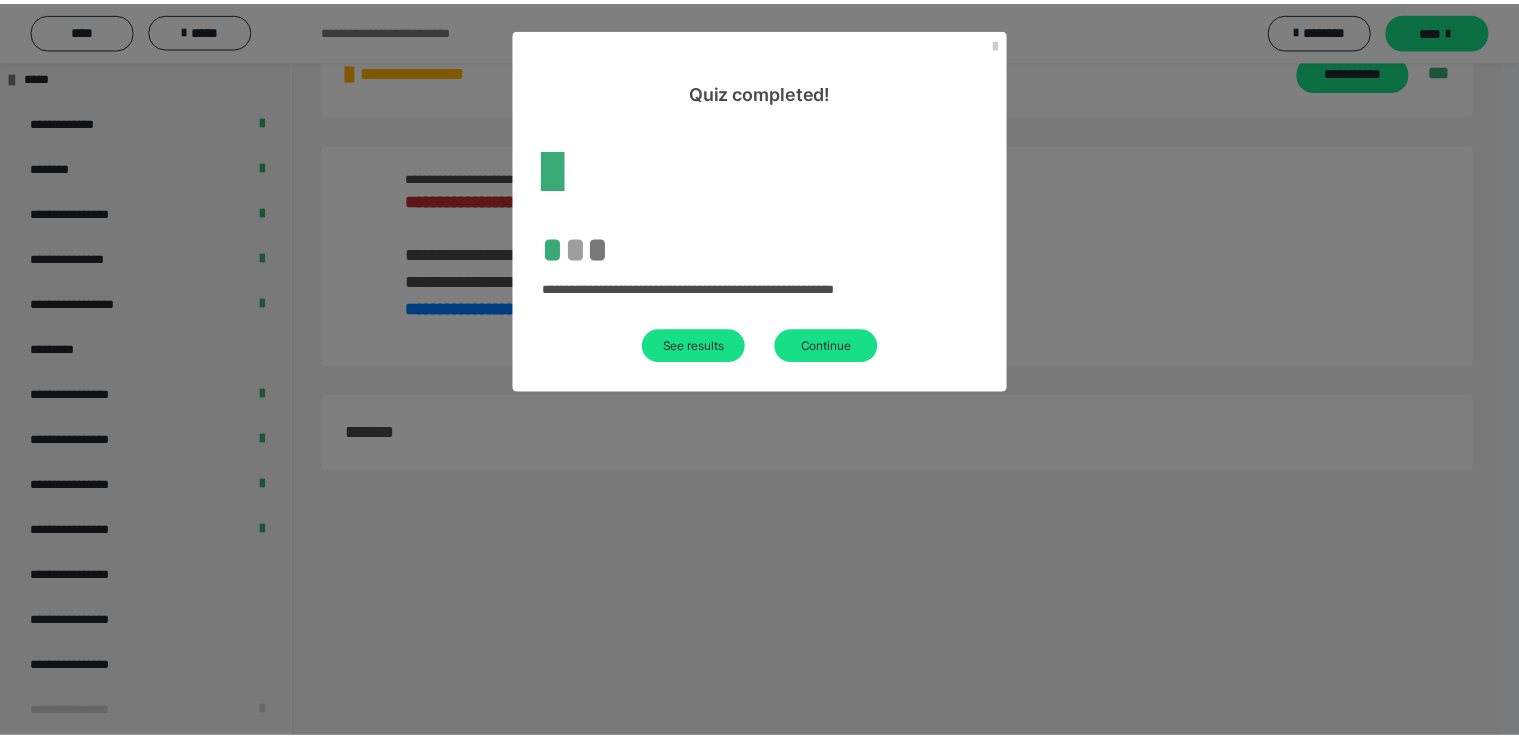 scroll, scrollTop: 60, scrollLeft: 0, axis: vertical 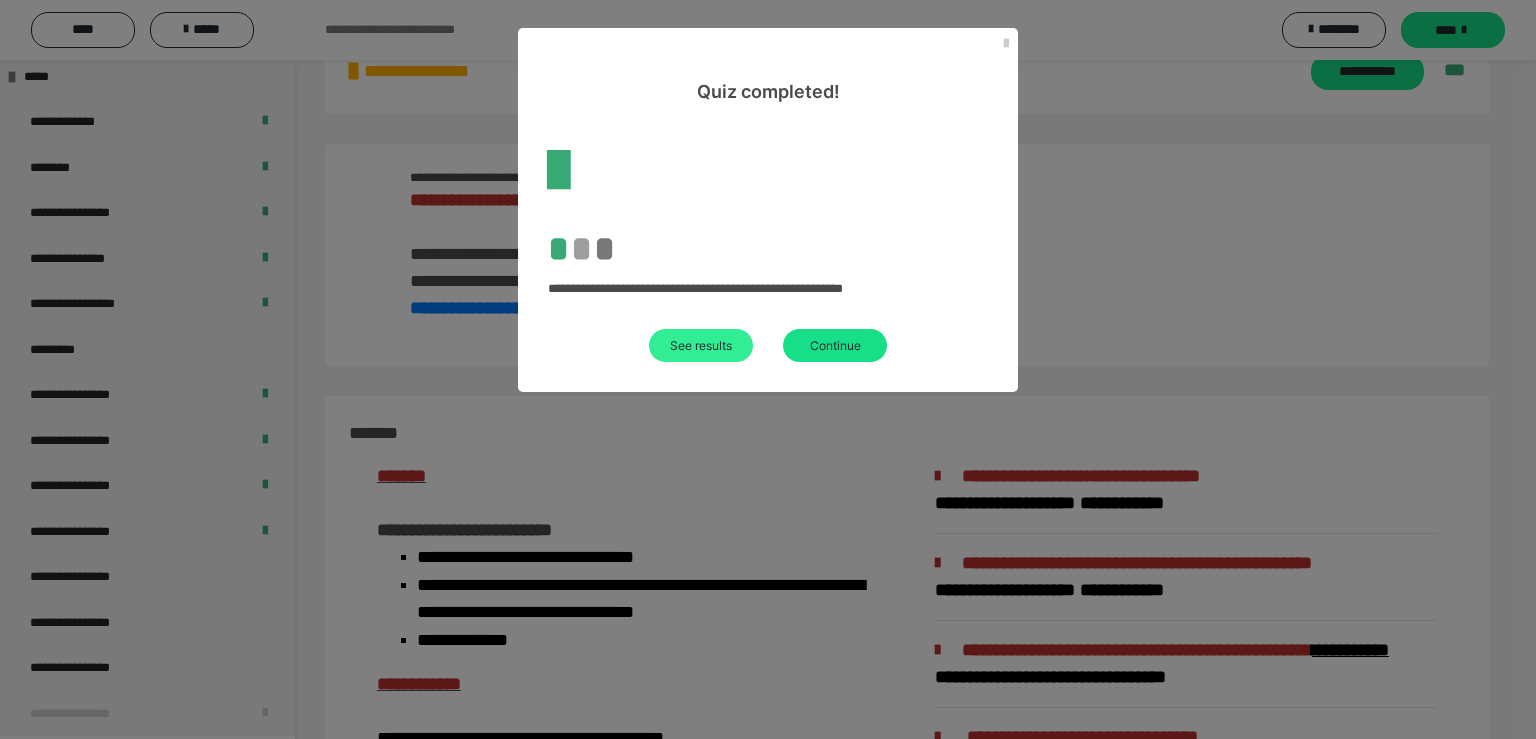 click on "See results" at bounding box center [701, 345] 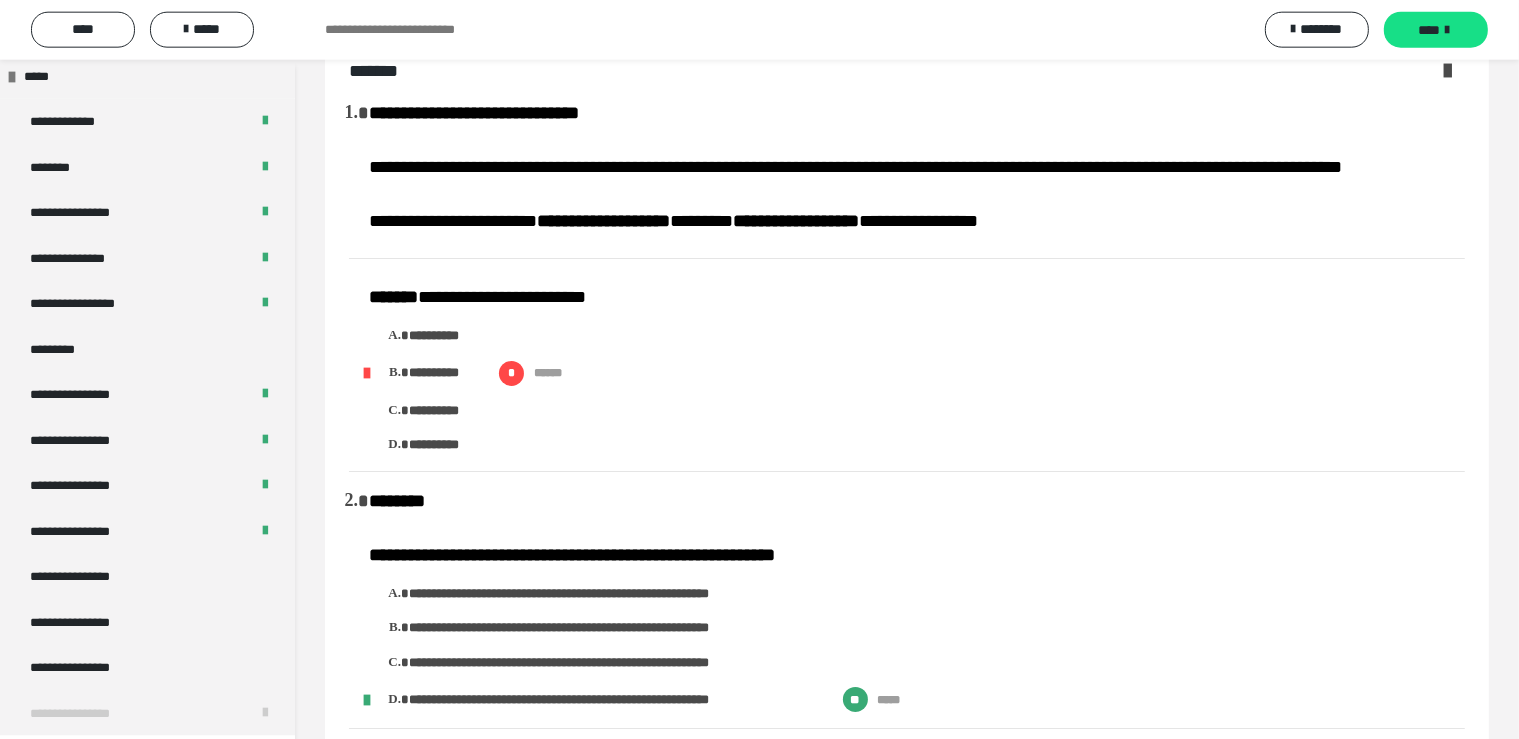 scroll, scrollTop: 0, scrollLeft: 0, axis: both 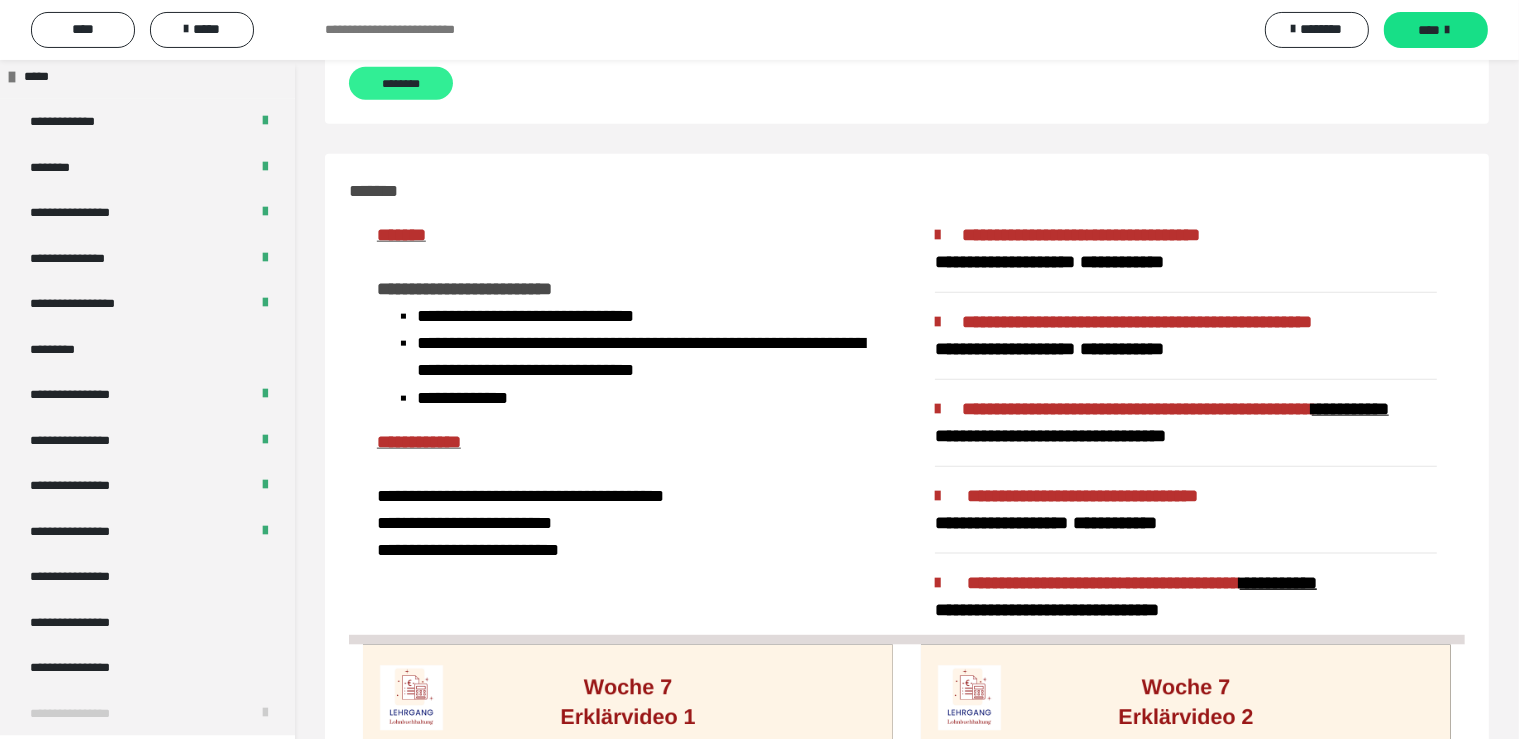 click on "********" at bounding box center [401, 83] 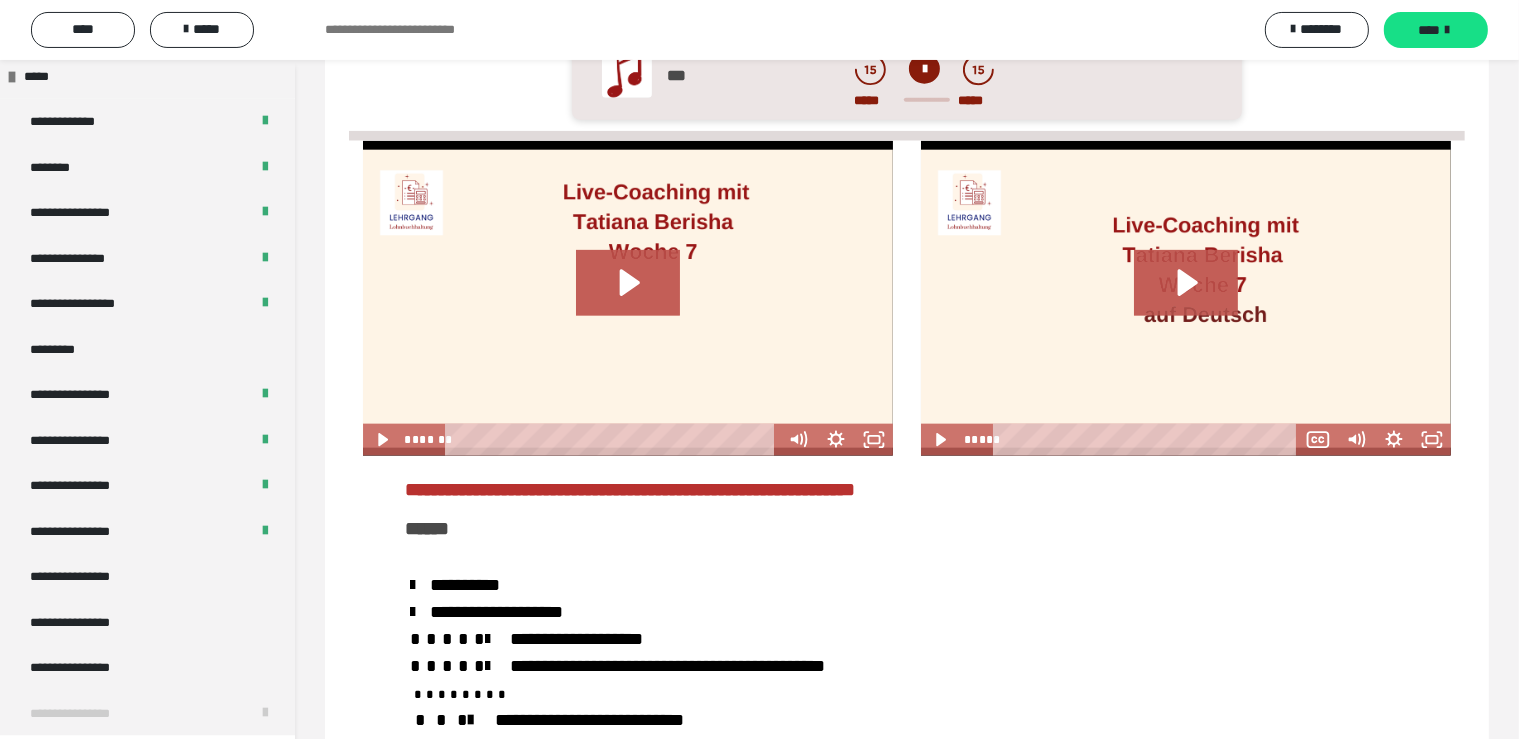 scroll, scrollTop: 231, scrollLeft: 0, axis: vertical 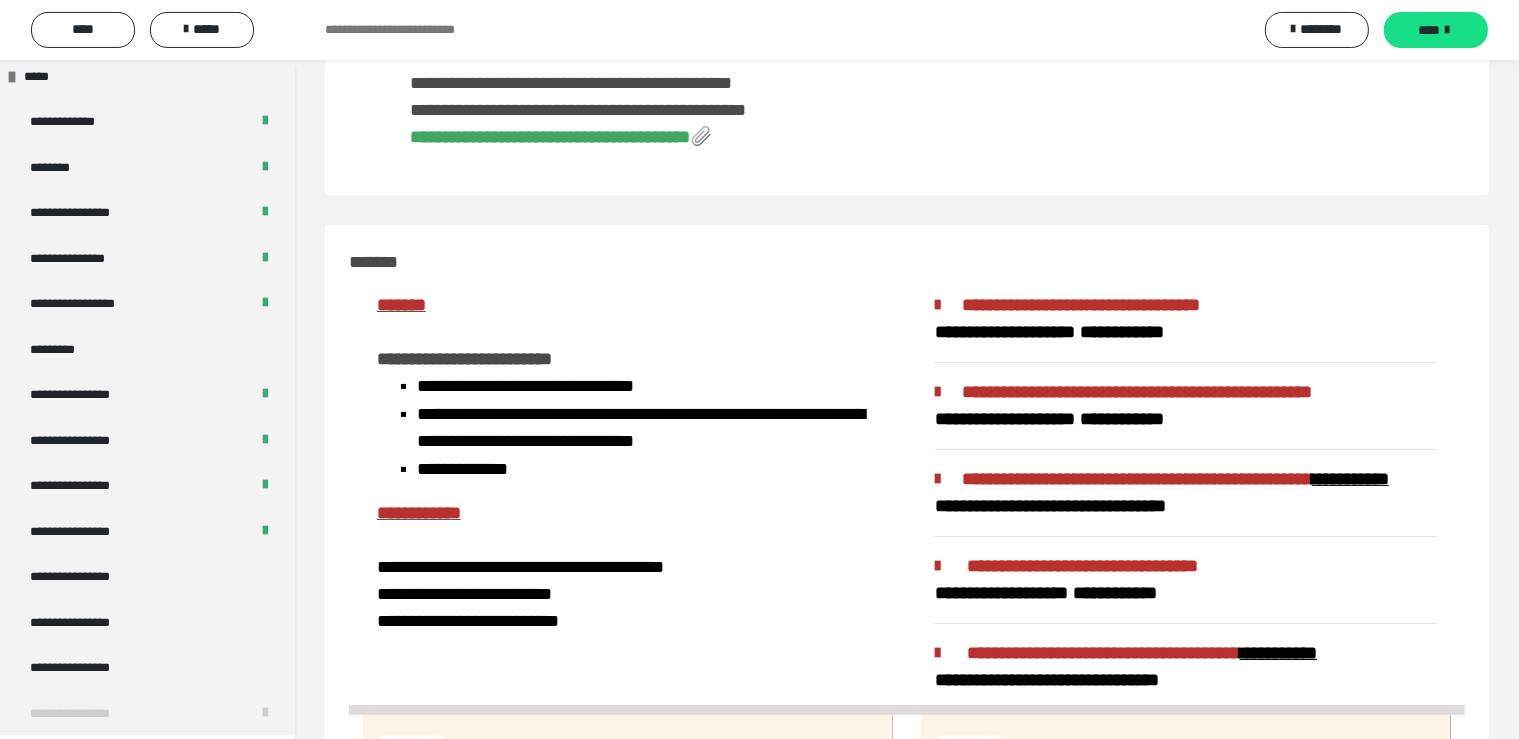 click on "**********" at bounding box center [550, 137] 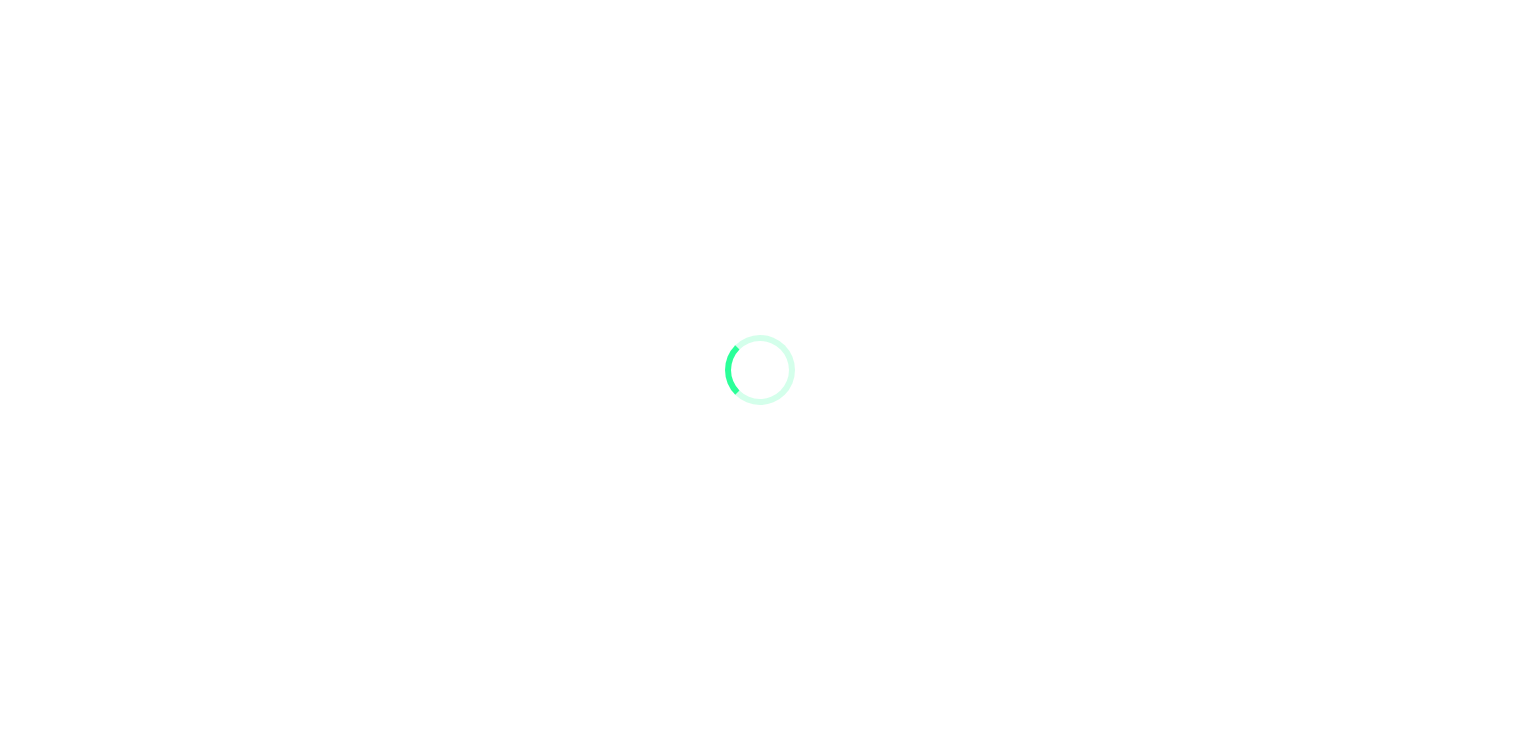 scroll, scrollTop: 0, scrollLeft: 0, axis: both 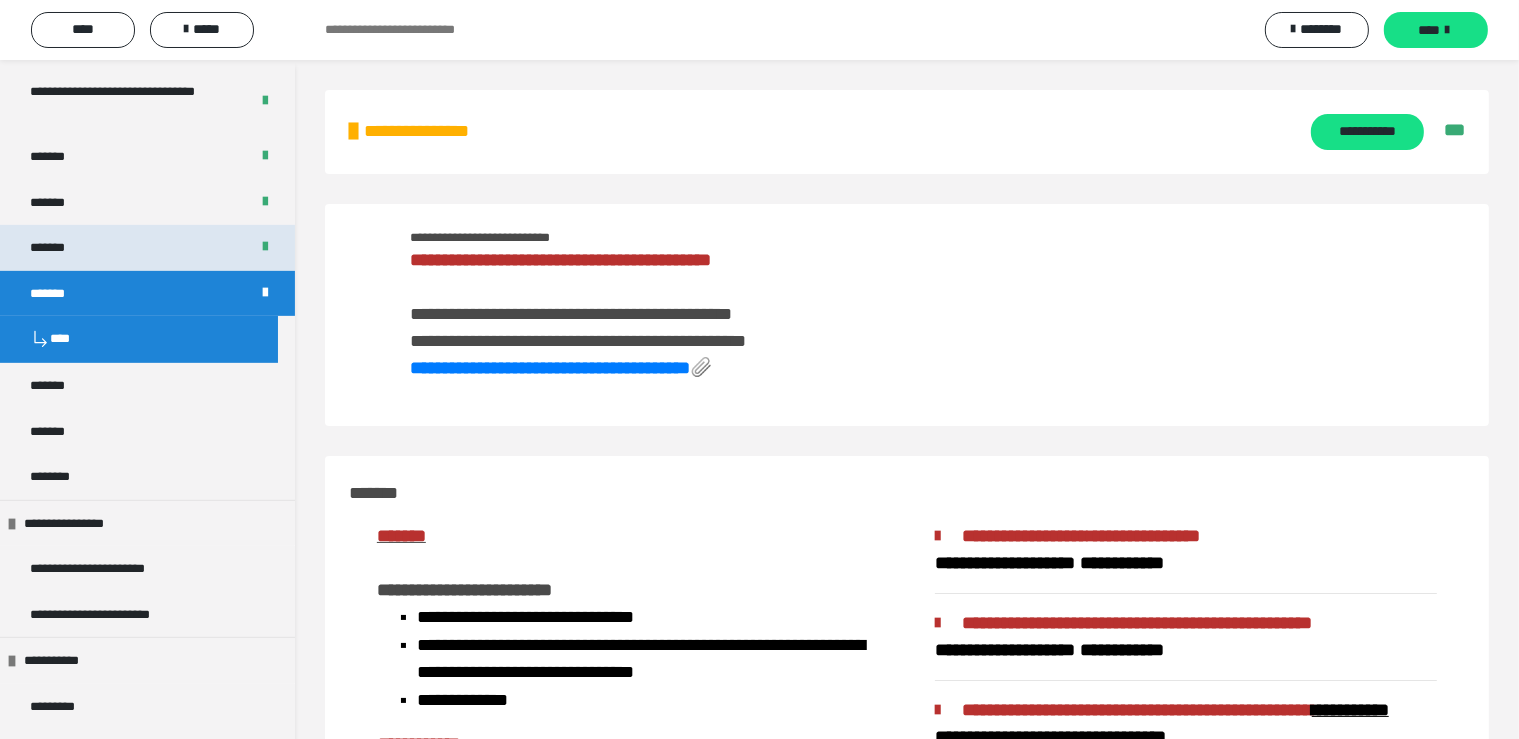 click on "*******" at bounding box center (147, 248) 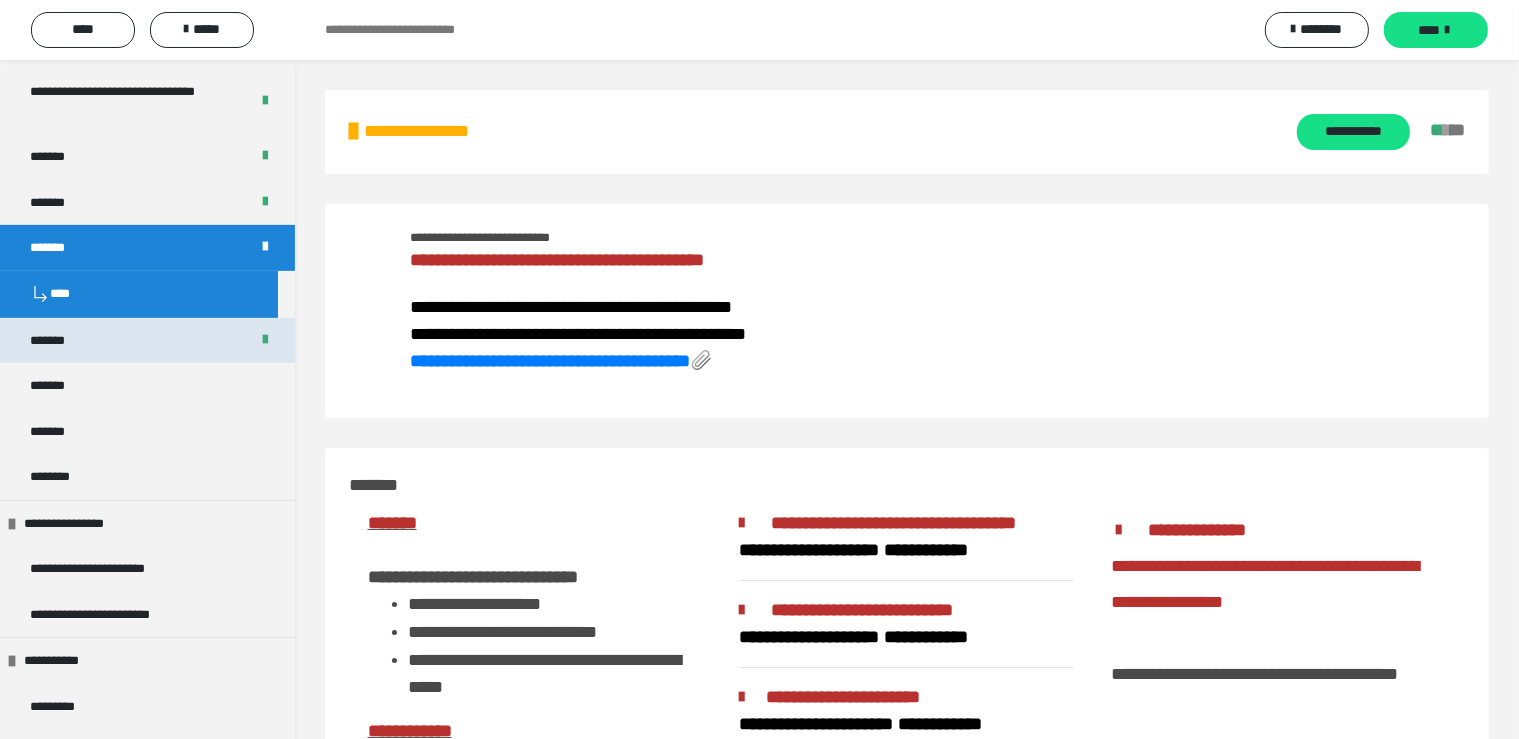 click on "*******" at bounding box center [147, 341] 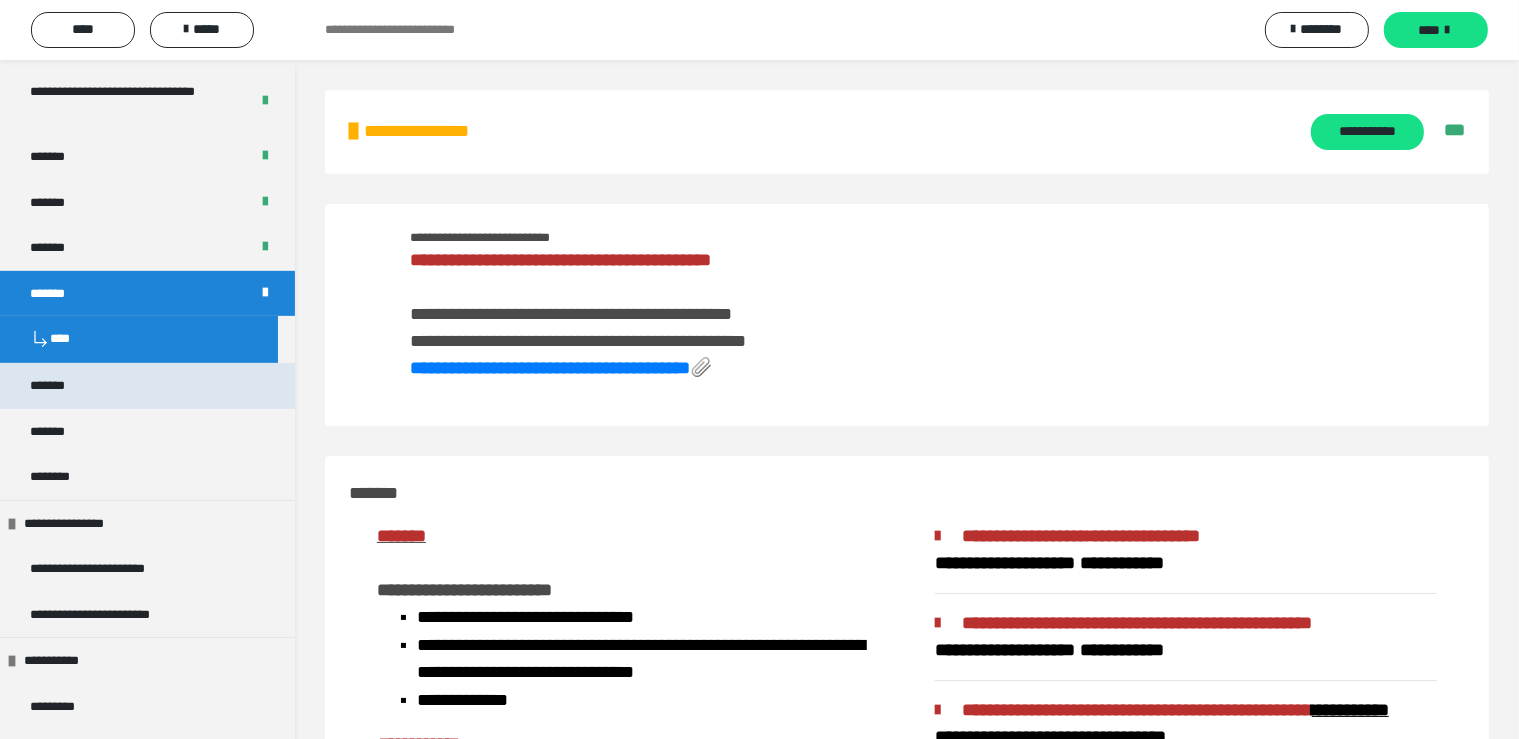 click on "*******" at bounding box center (147, 386) 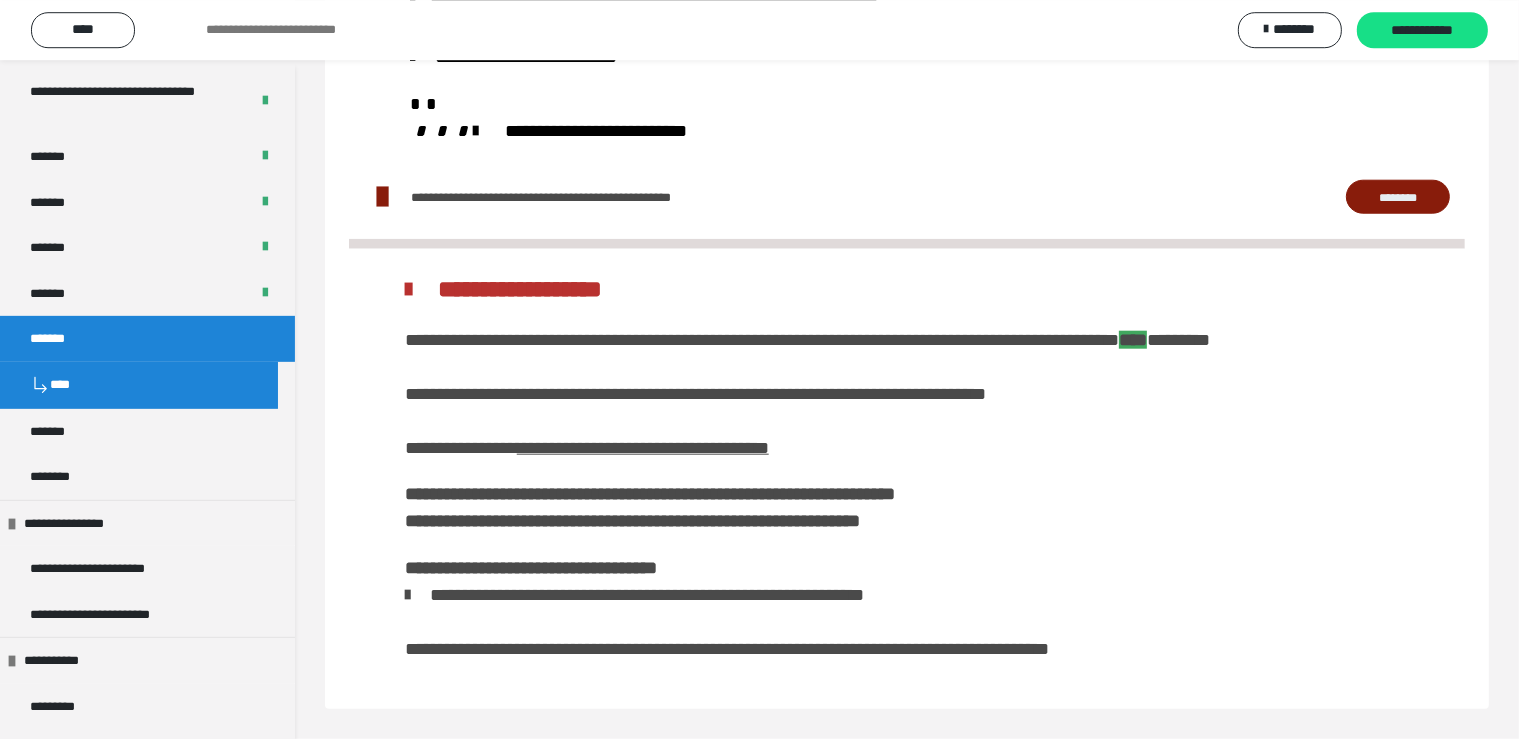 scroll, scrollTop: 2163, scrollLeft: 0, axis: vertical 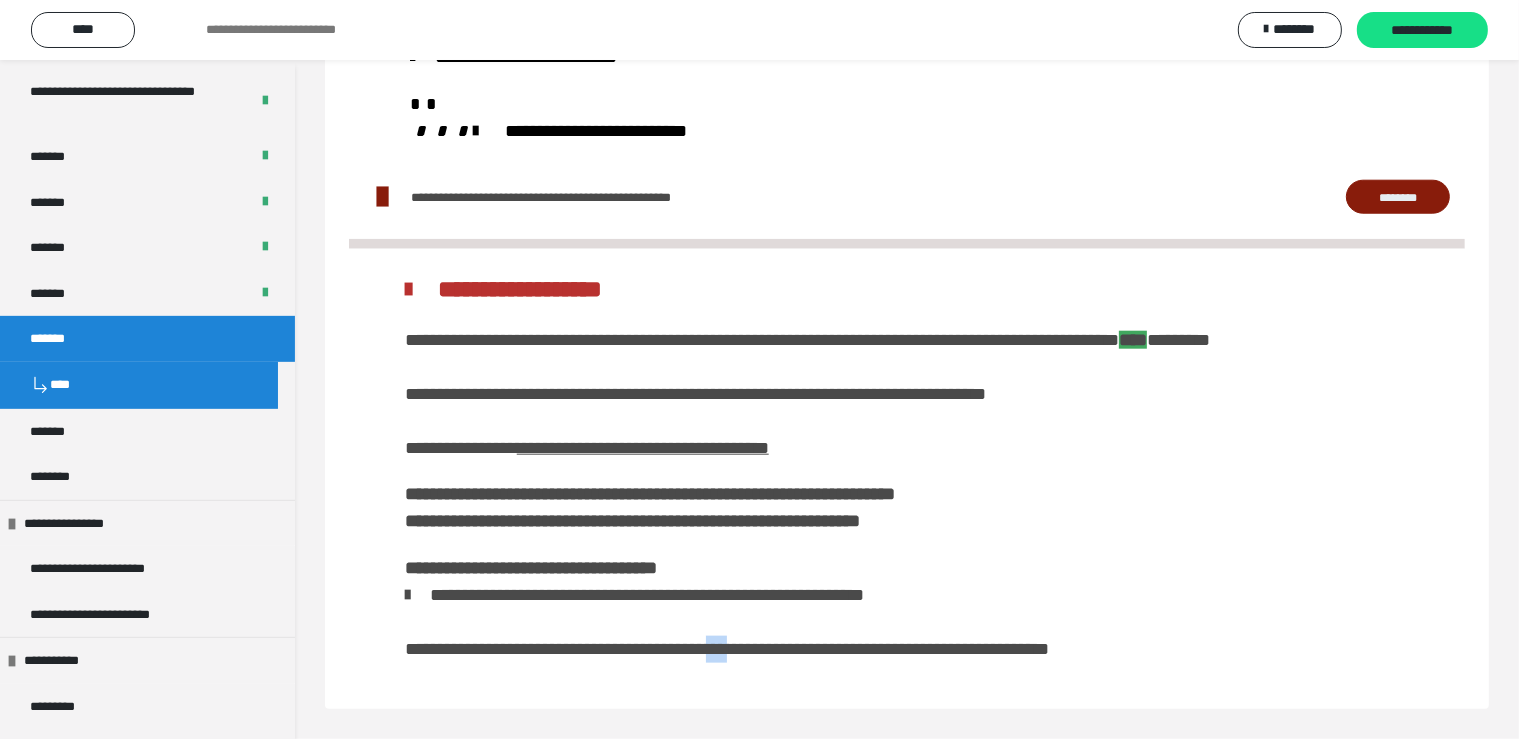 drag, startPoint x: 769, startPoint y: 689, endPoint x: 804, endPoint y: 762, distance: 80.95678 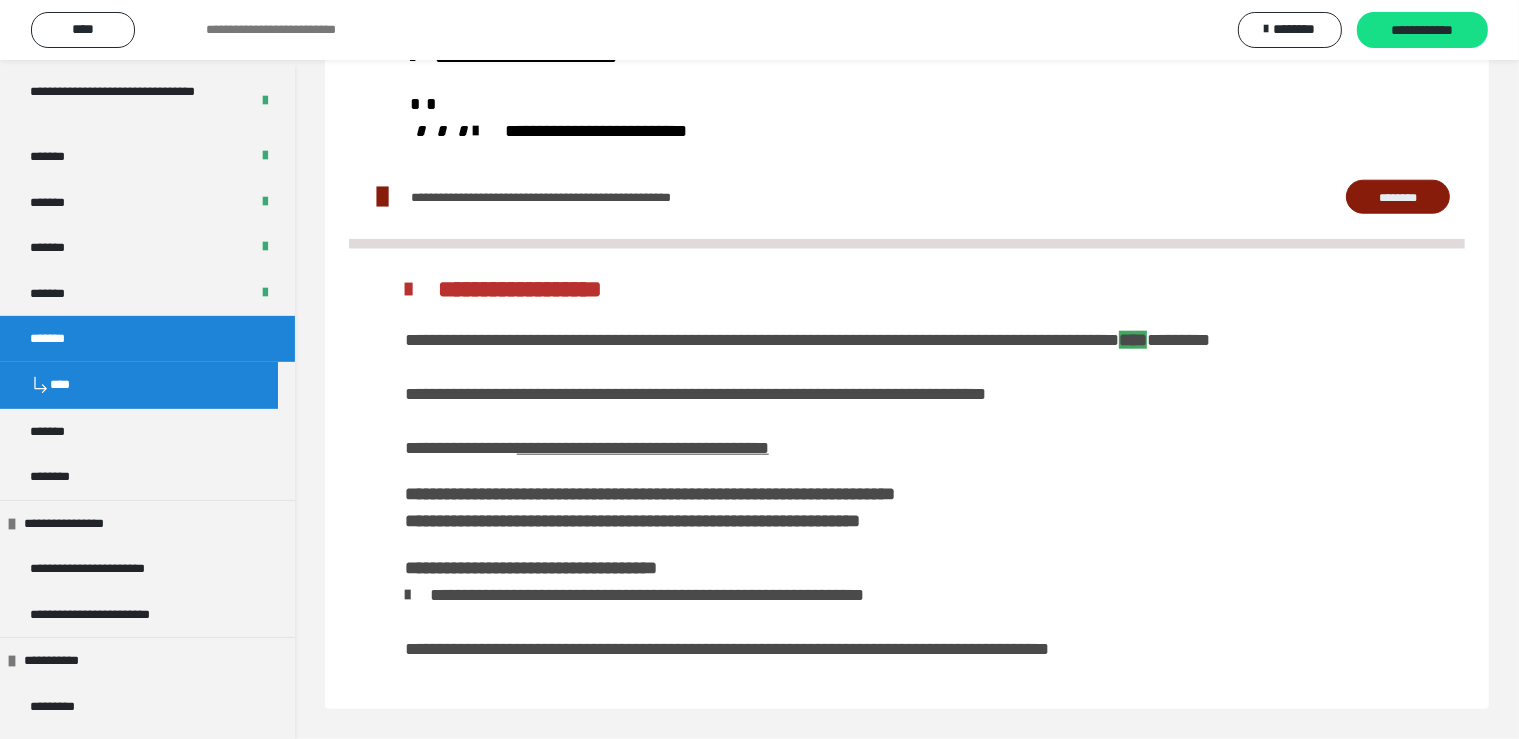 click on "**********" at bounding box center (907, 467) 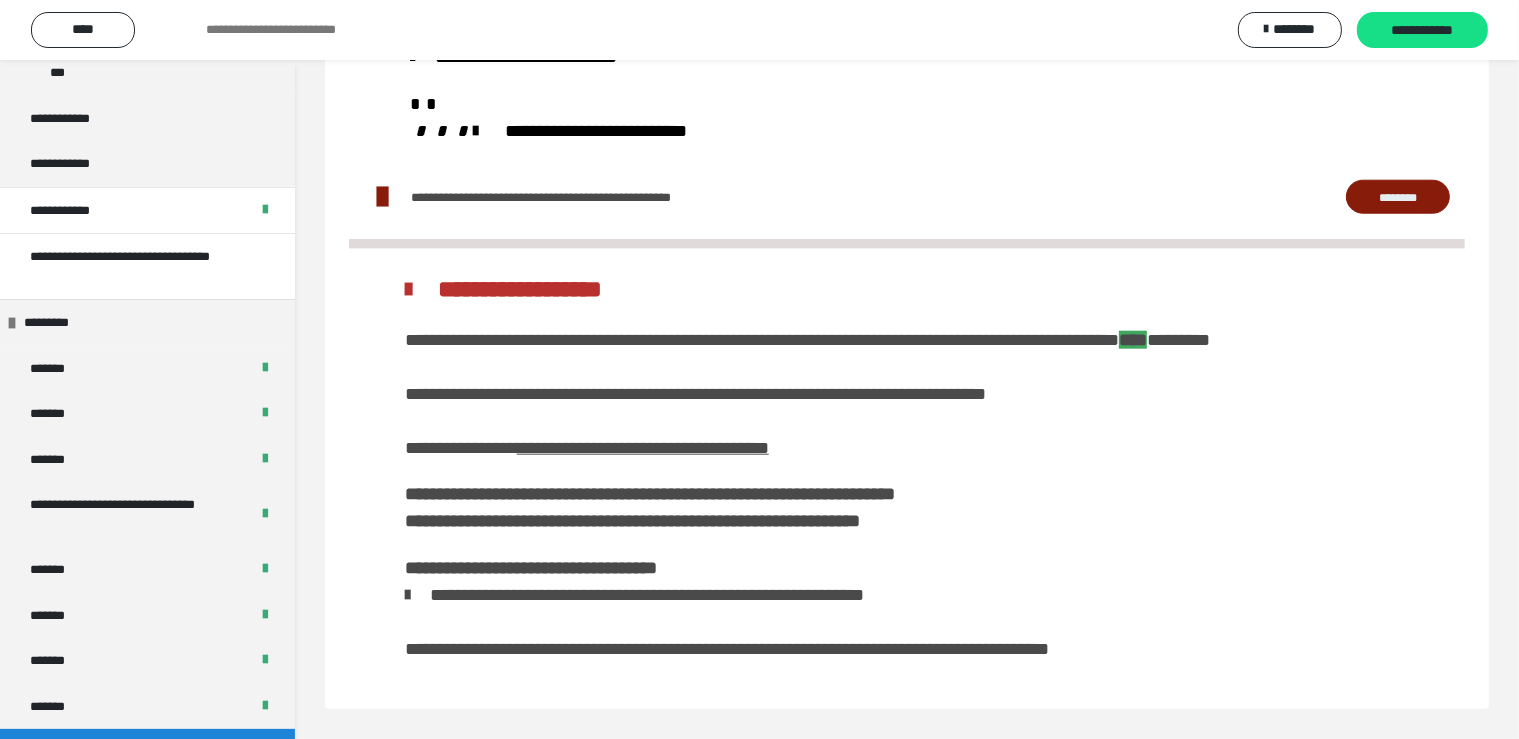 scroll, scrollTop: 0, scrollLeft: 0, axis: both 